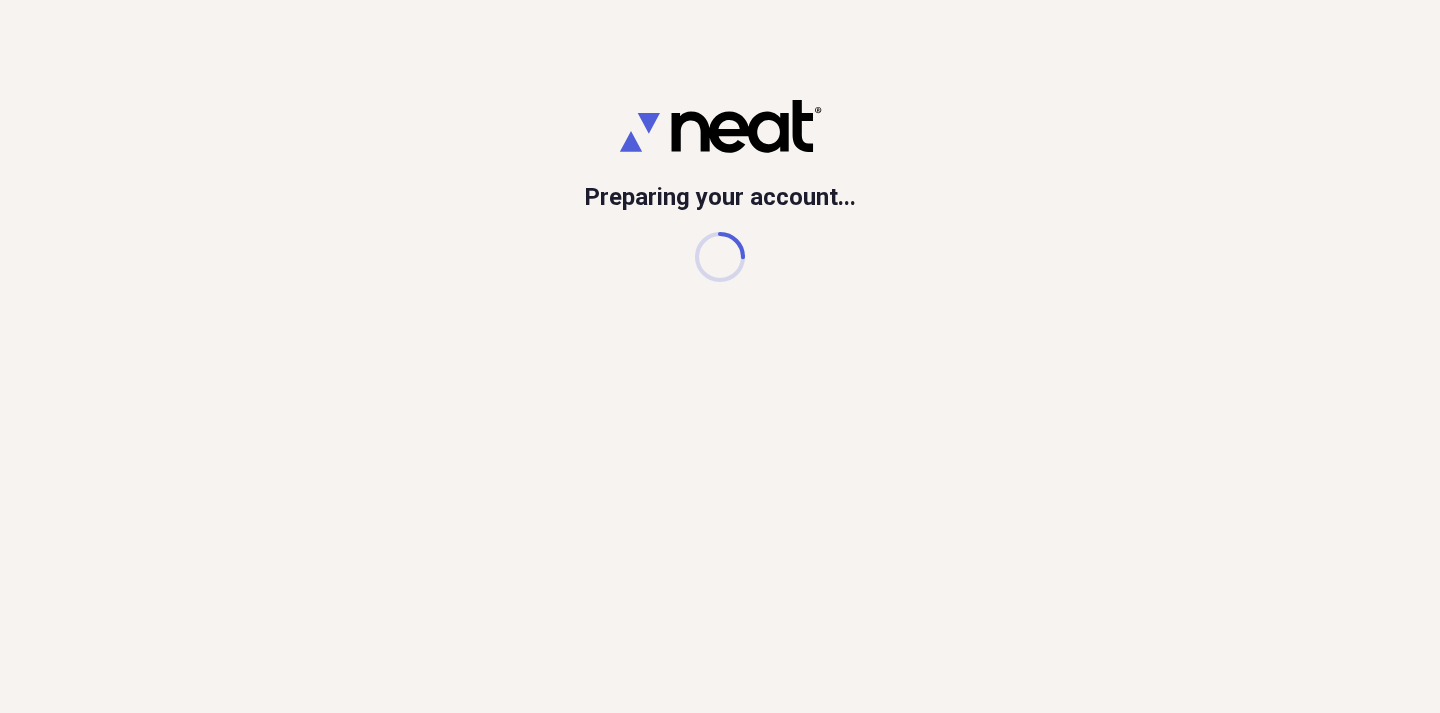 scroll, scrollTop: 0, scrollLeft: 0, axis: both 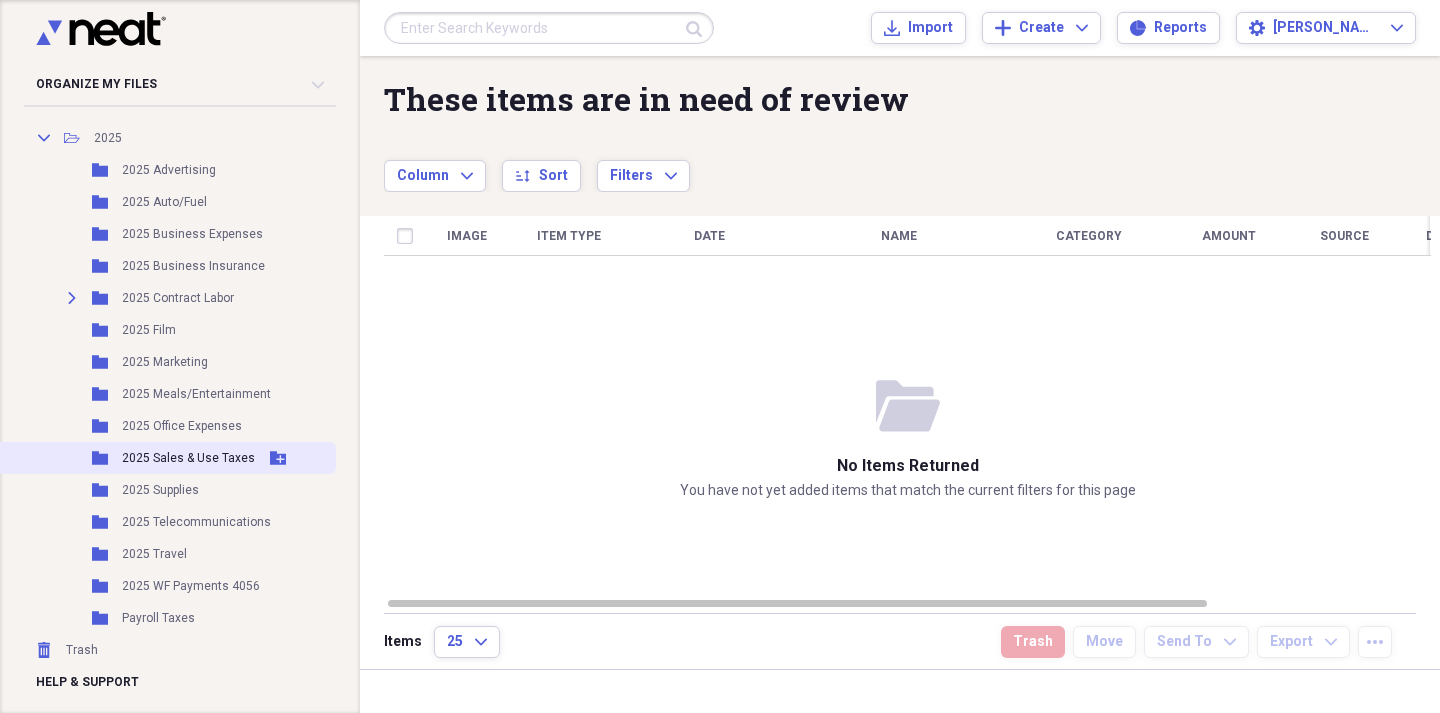 click on "2025 Sales & Use Taxes" at bounding box center [188, 458] 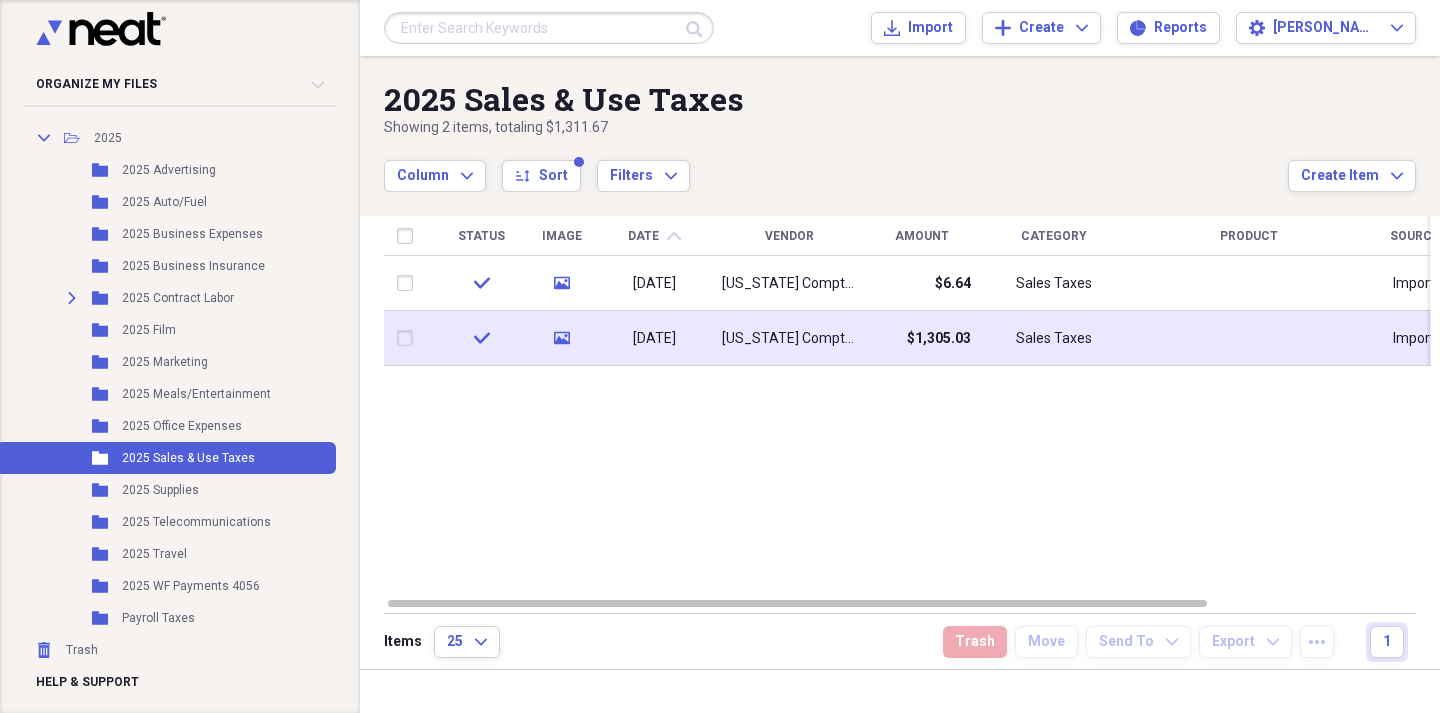 click on "[US_STATE] Comptroller" at bounding box center [789, 339] 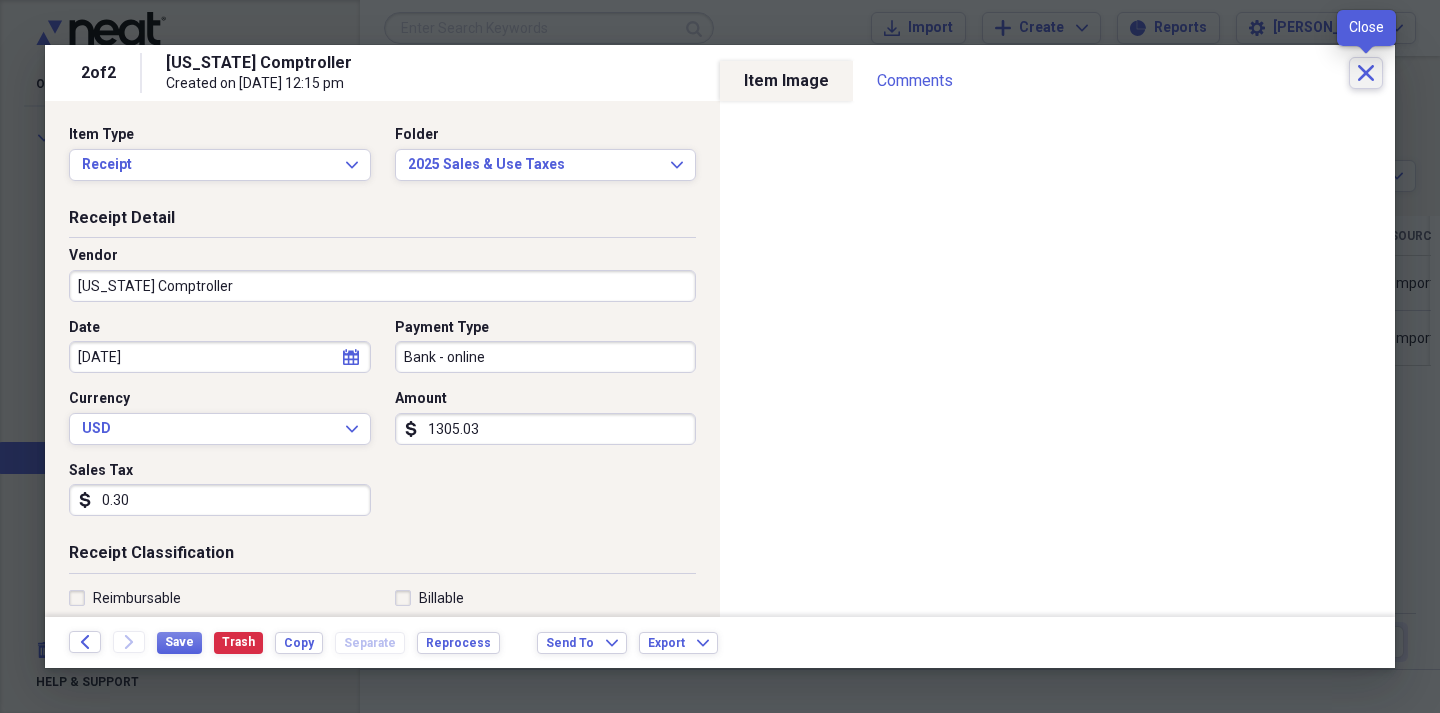 click 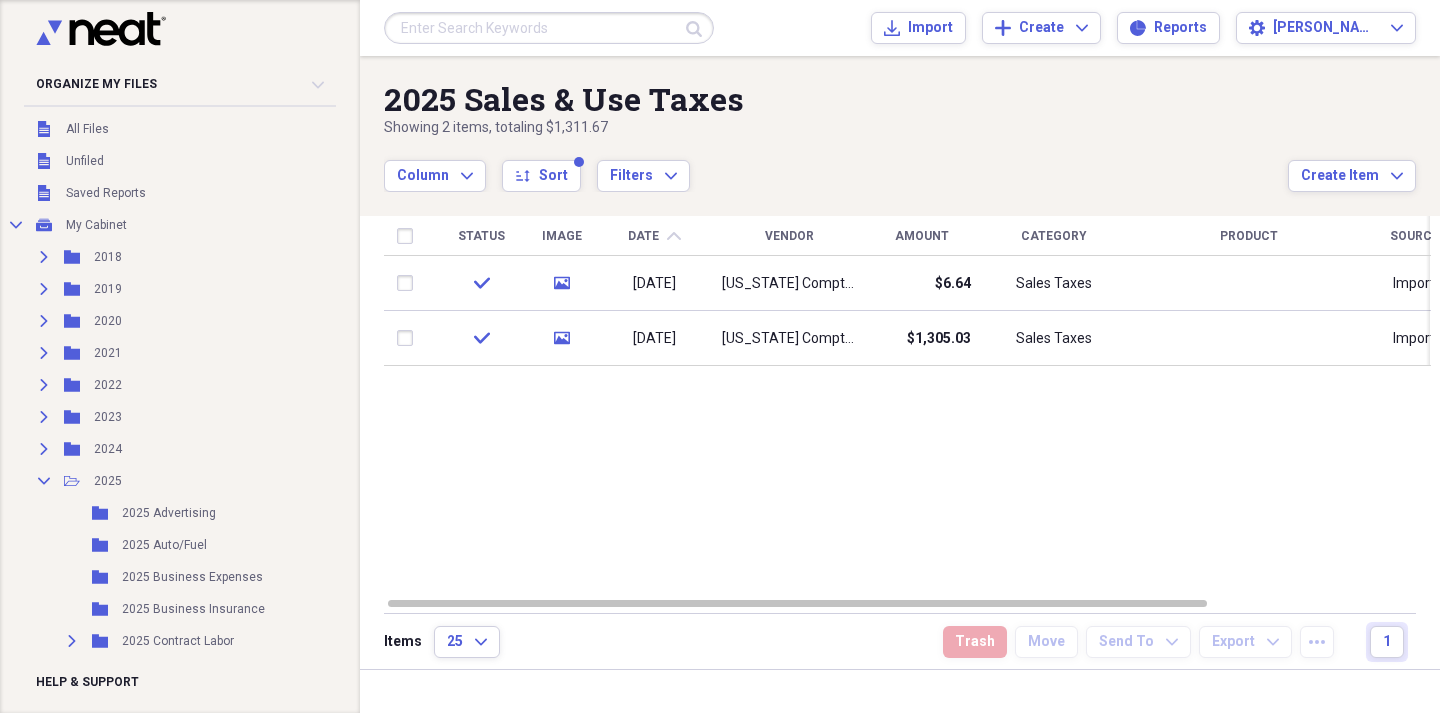 scroll, scrollTop: 0, scrollLeft: 0, axis: both 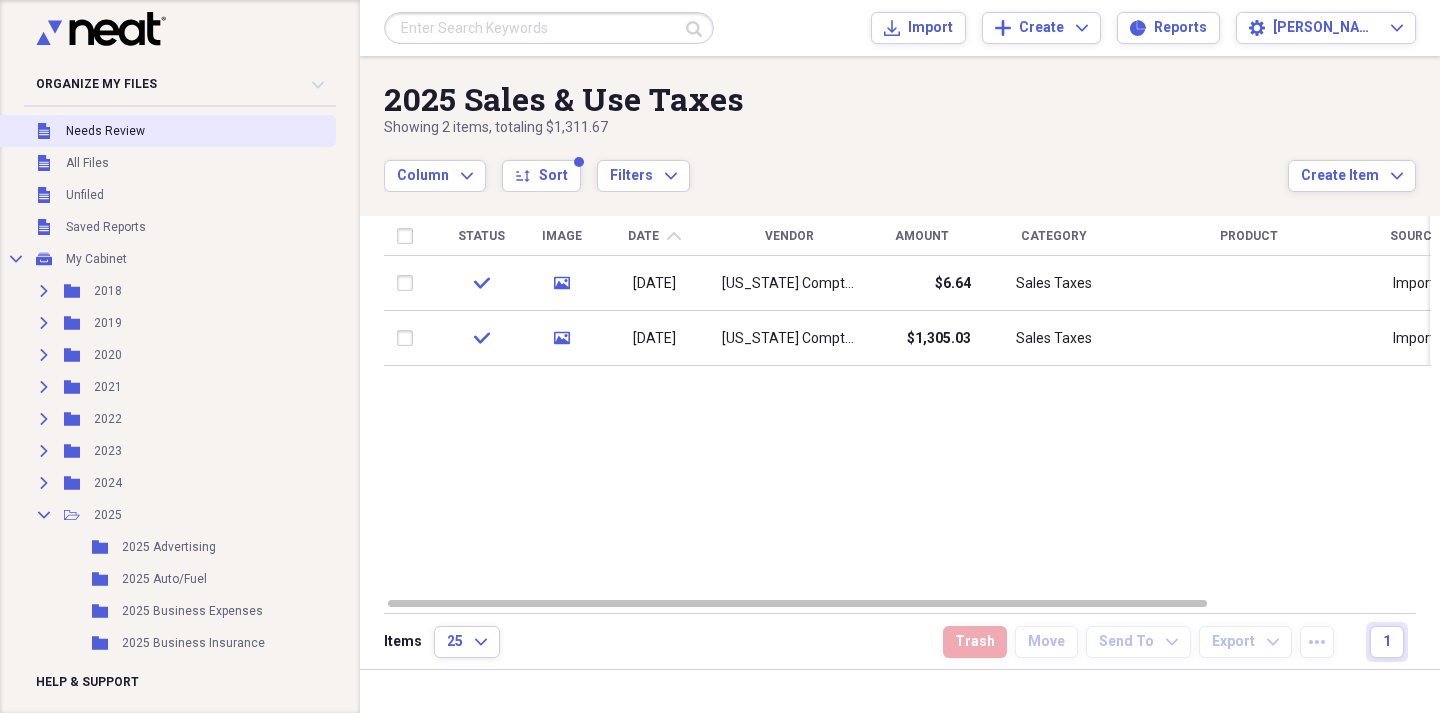click on "Needs Review" at bounding box center (105, 131) 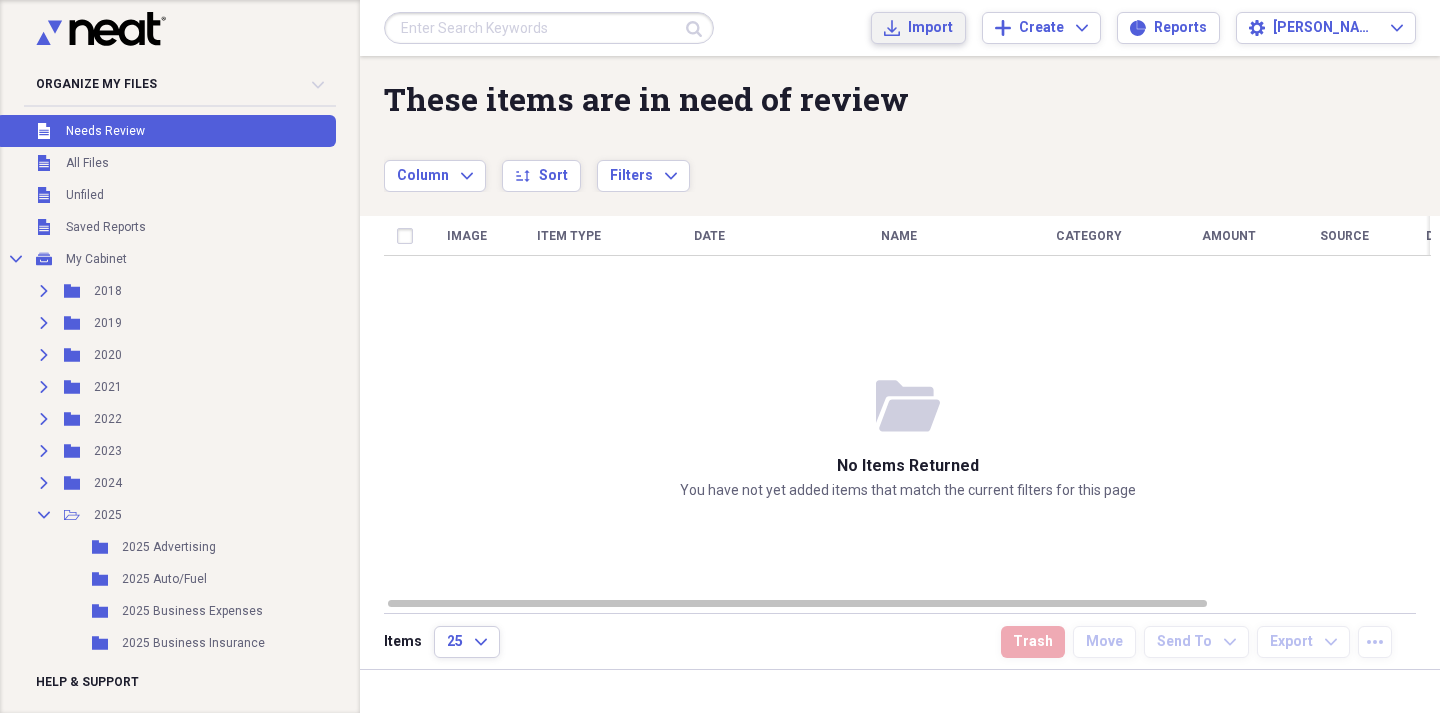 click on "Import" at bounding box center (930, 28) 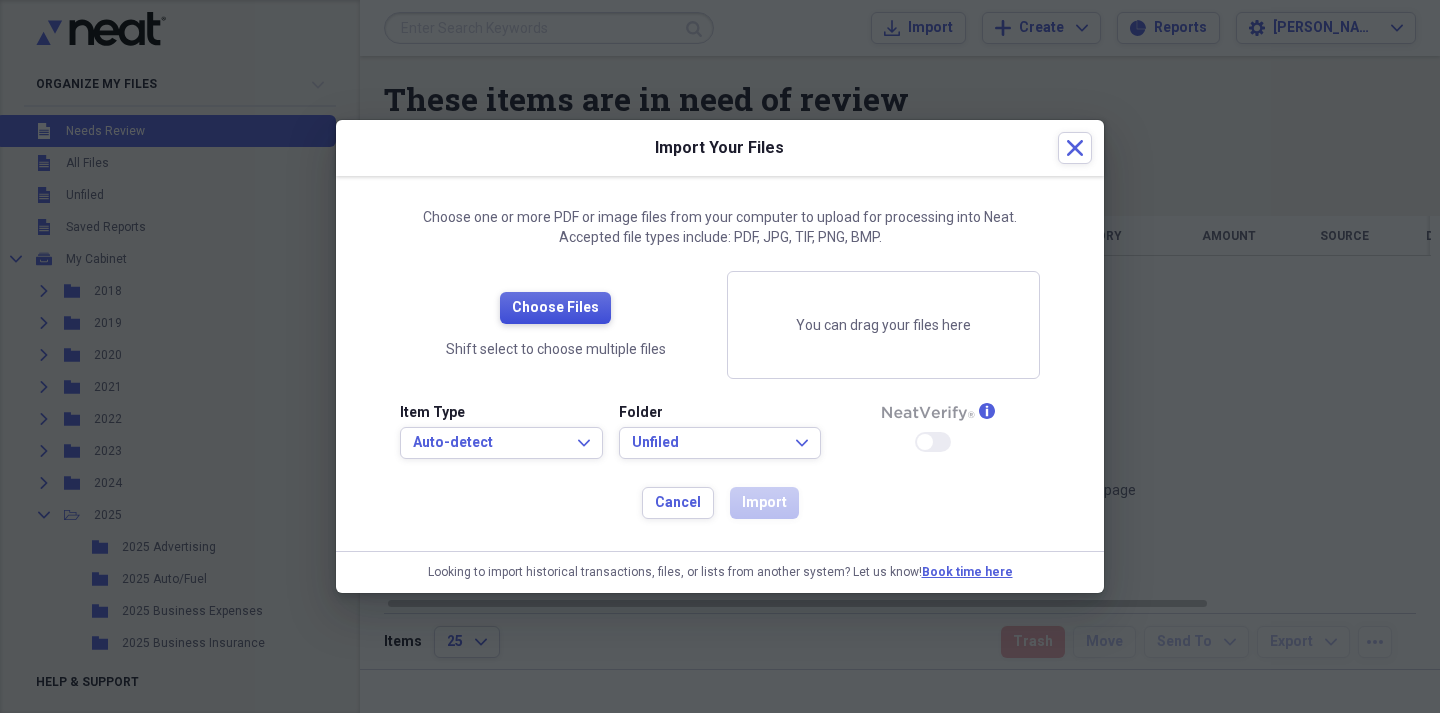 click on "Choose Files" at bounding box center [555, 308] 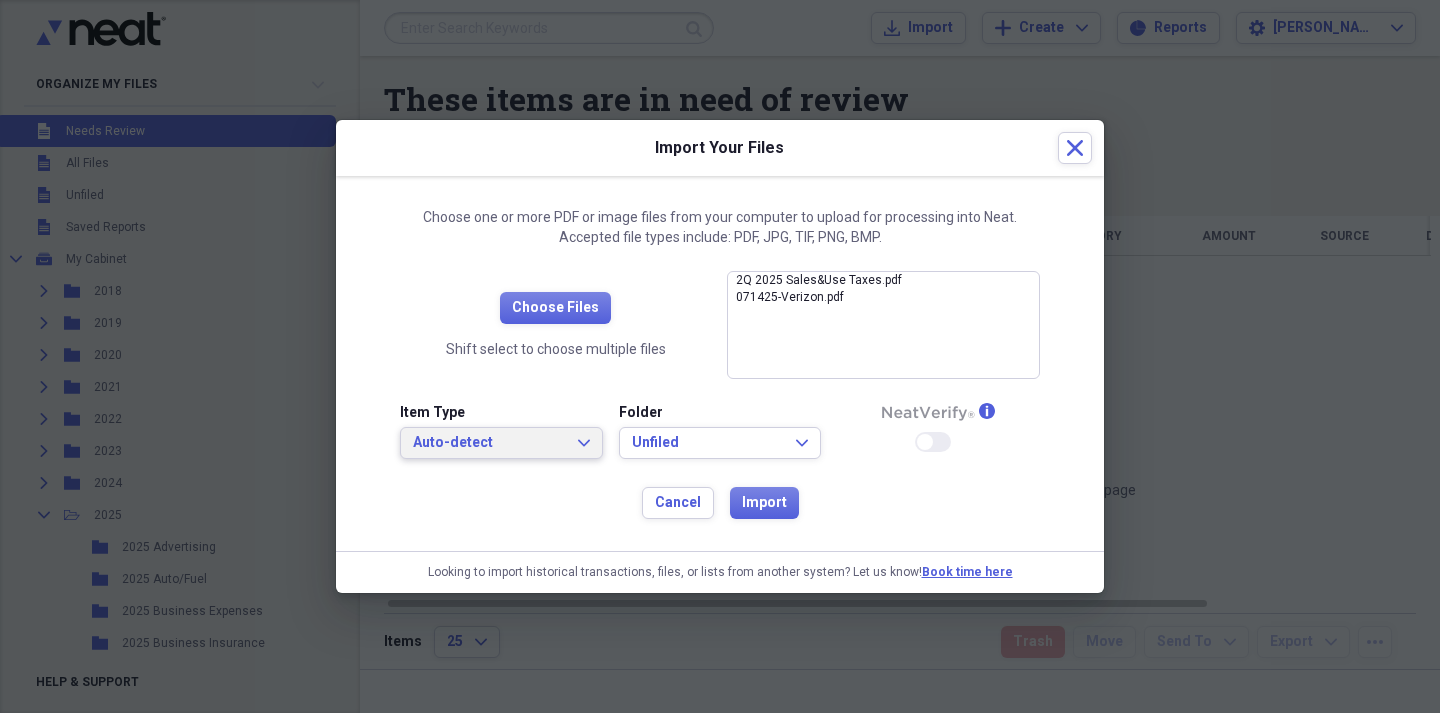 click on "Auto-detect Expand" at bounding box center (501, 443) 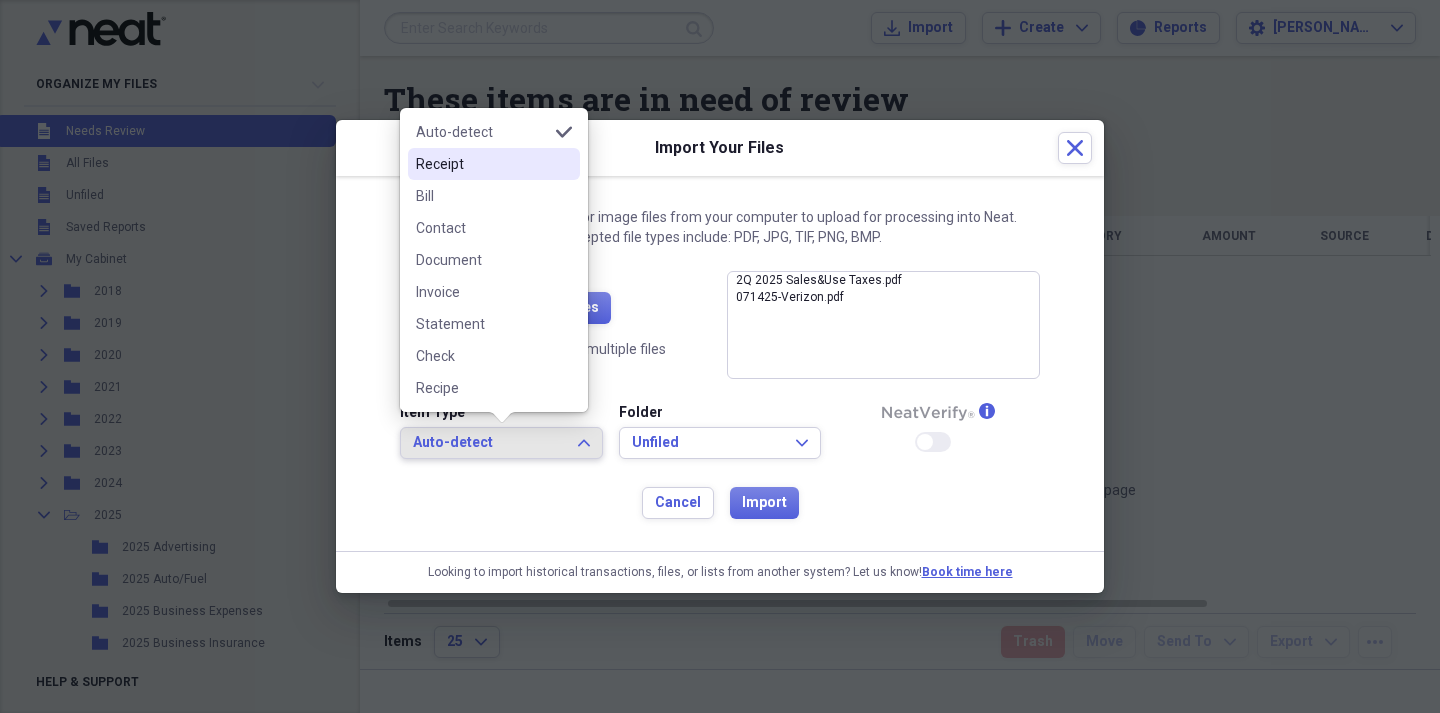 click on "Receipt" at bounding box center [482, 164] 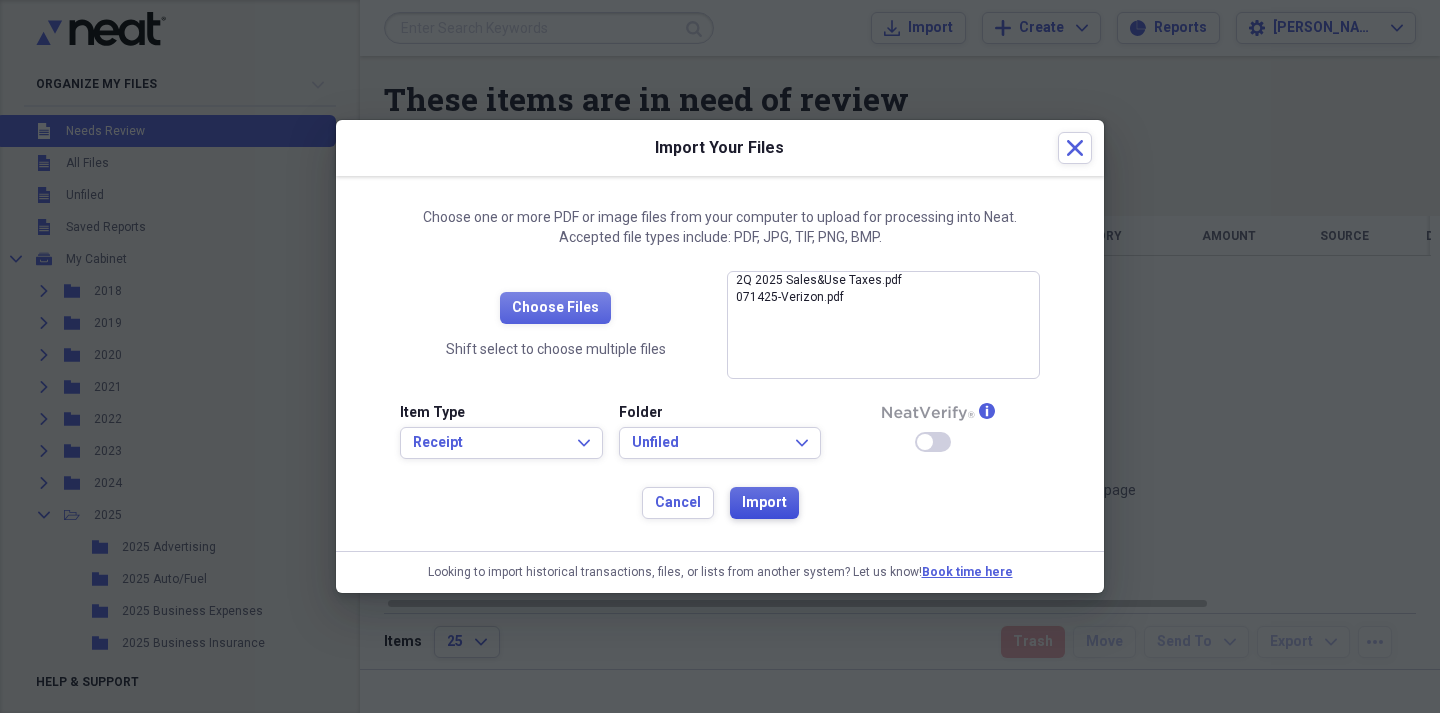 click on "Import" at bounding box center [764, 503] 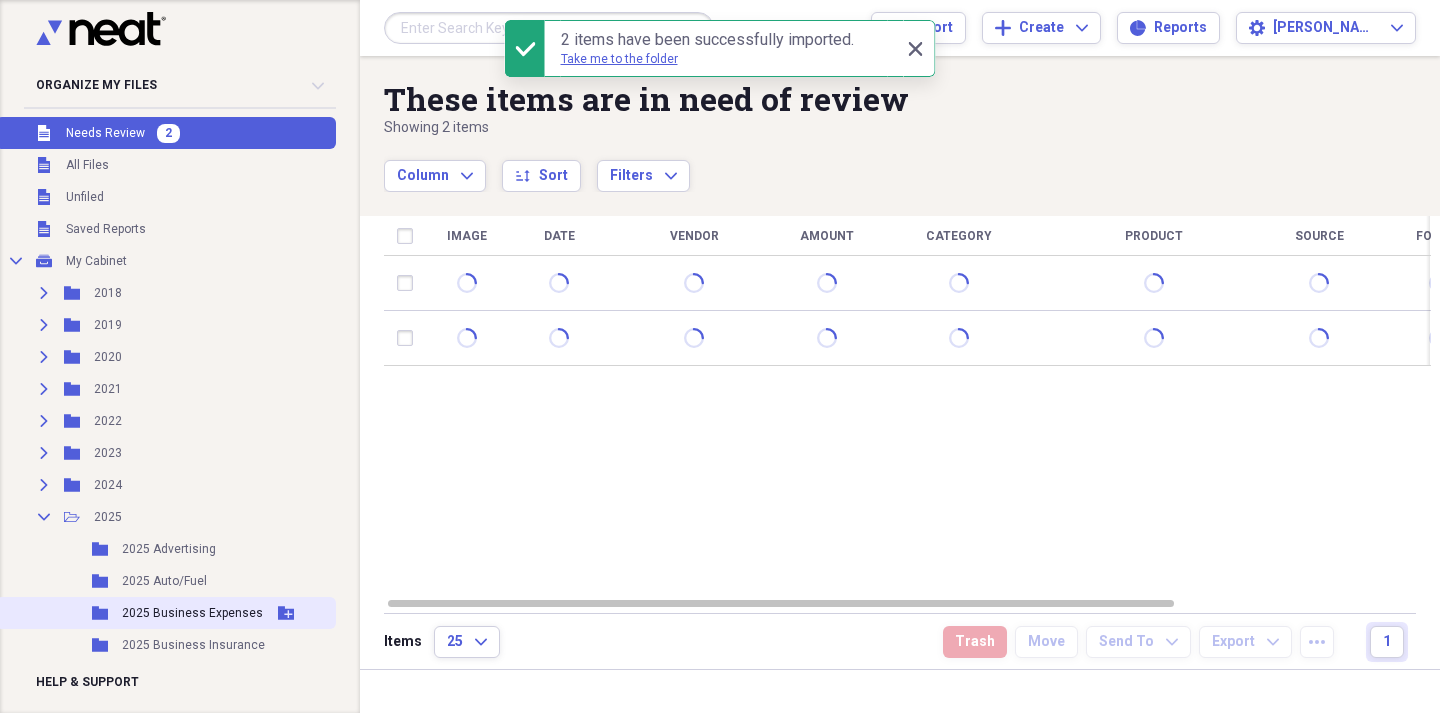 click on "2025 Business Expenses" at bounding box center [192, 613] 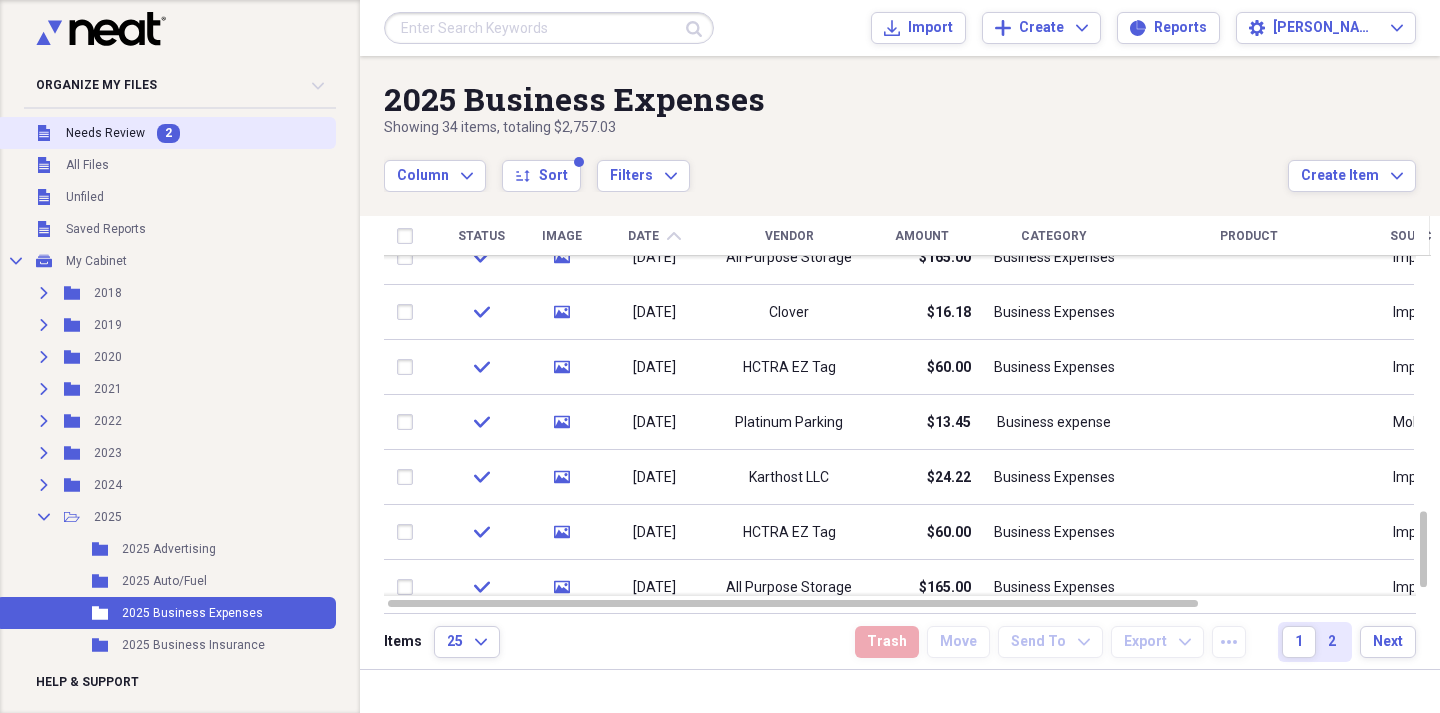 click on "Needs Review" at bounding box center (105, 133) 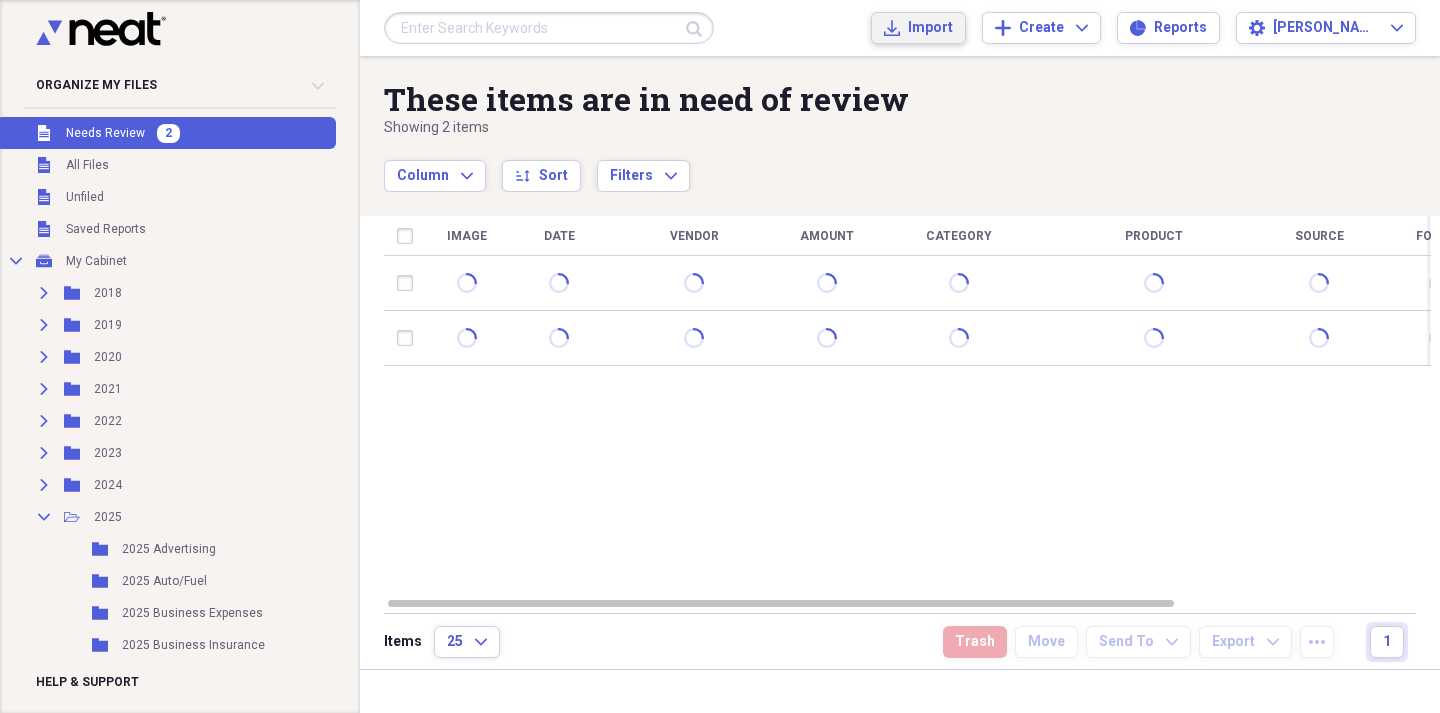 click on "Import" at bounding box center (930, 28) 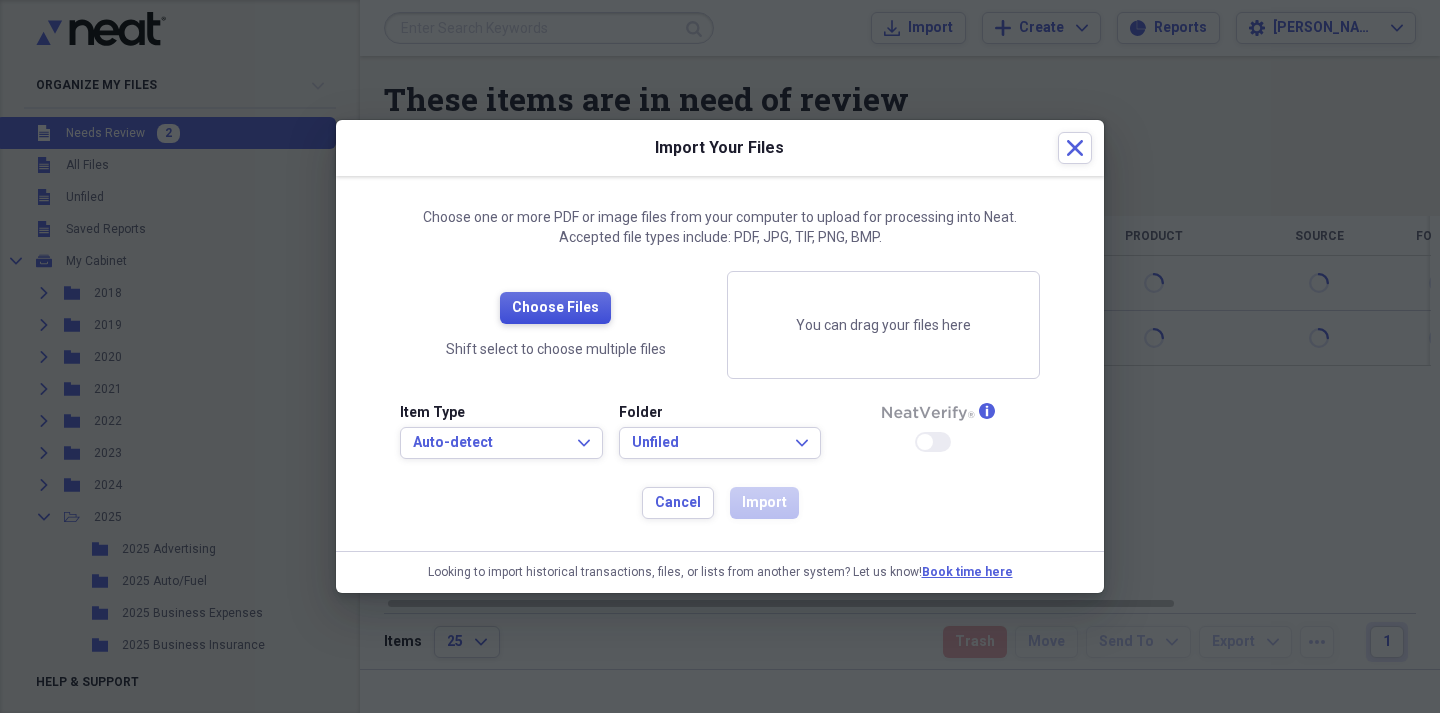 click on "Choose Files" at bounding box center (555, 308) 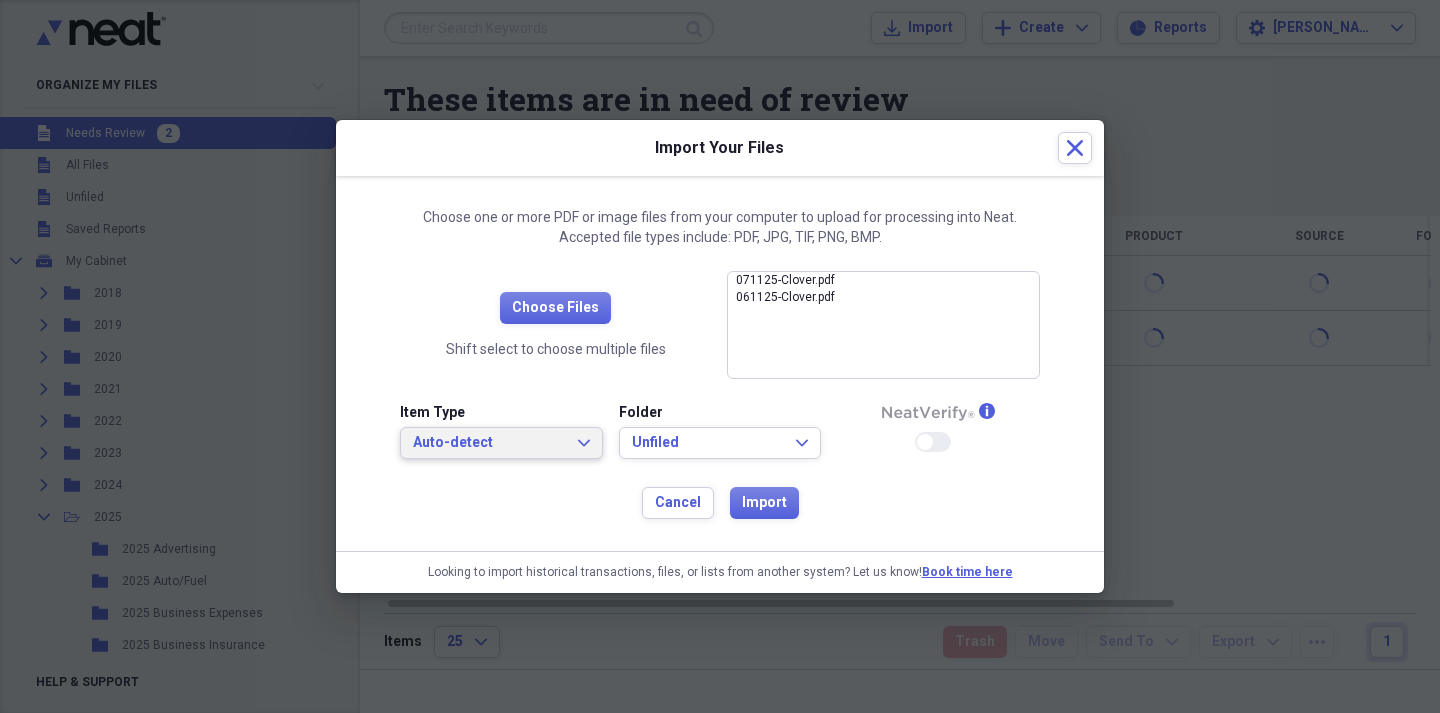 click on "Auto-detect Expand" at bounding box center [501, 443] 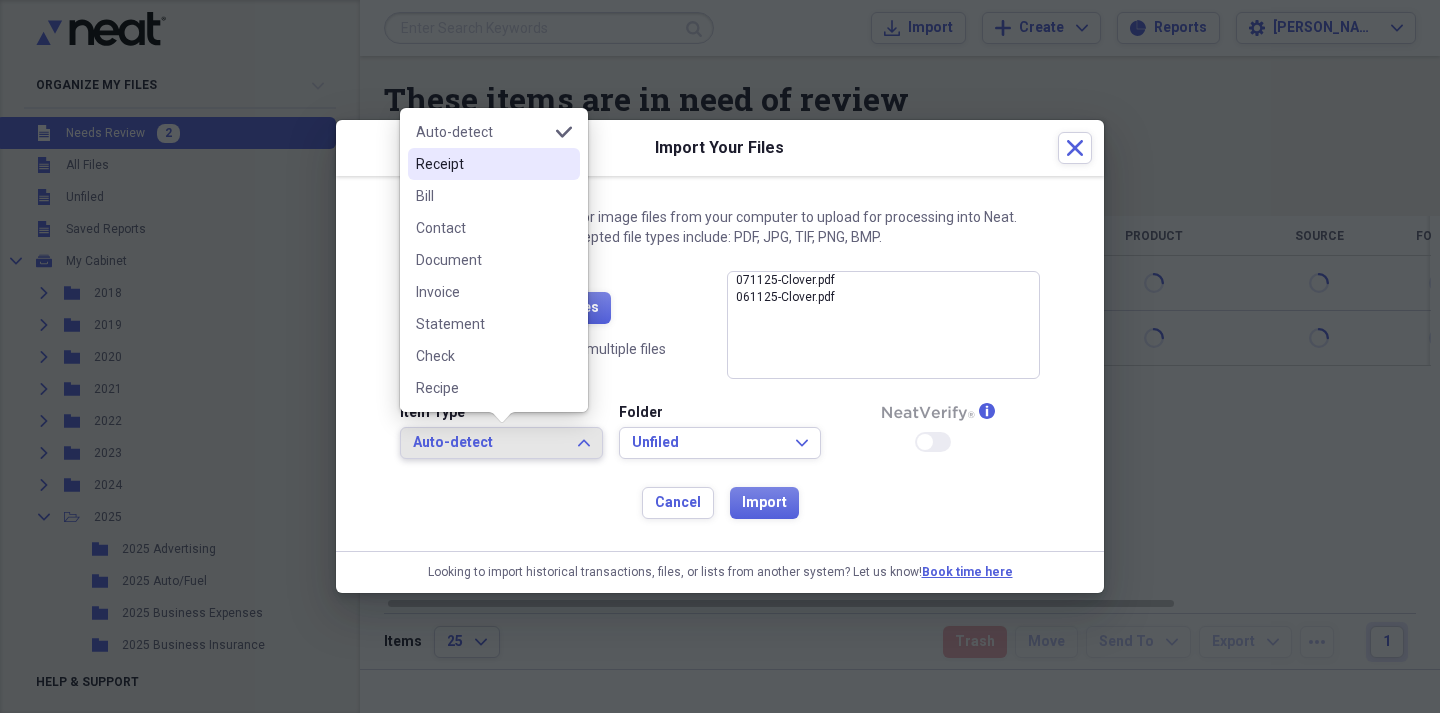 click on "Receipt" at bounding box center [482, 164] 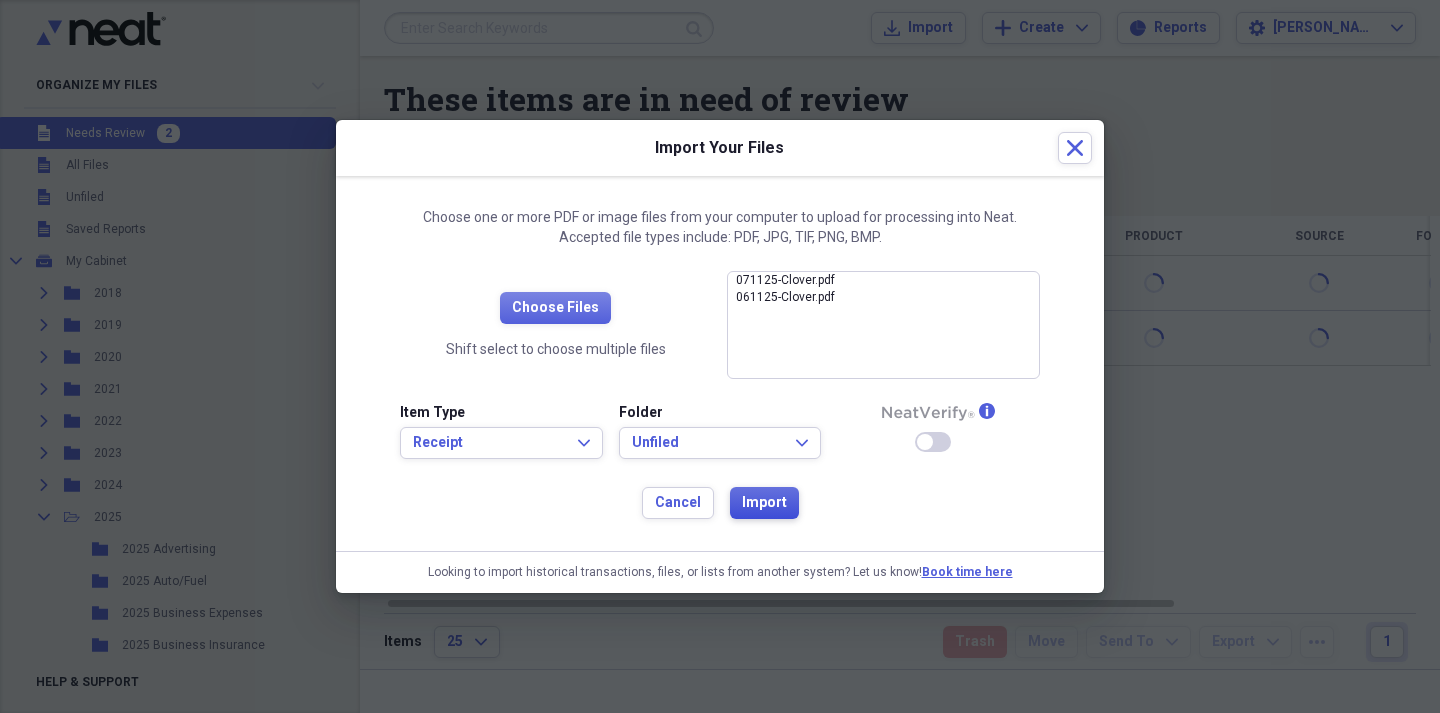 click on "Import" at bounding box center [764, 503] 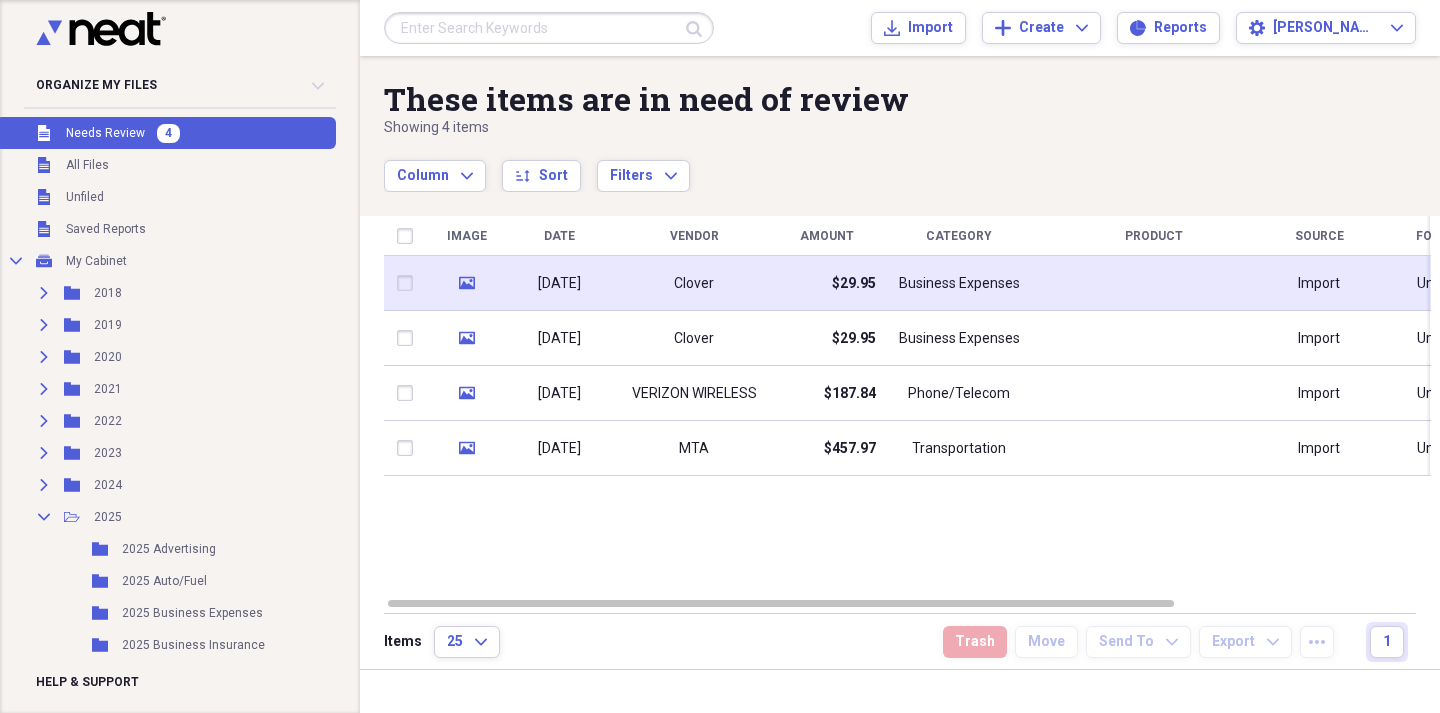 click 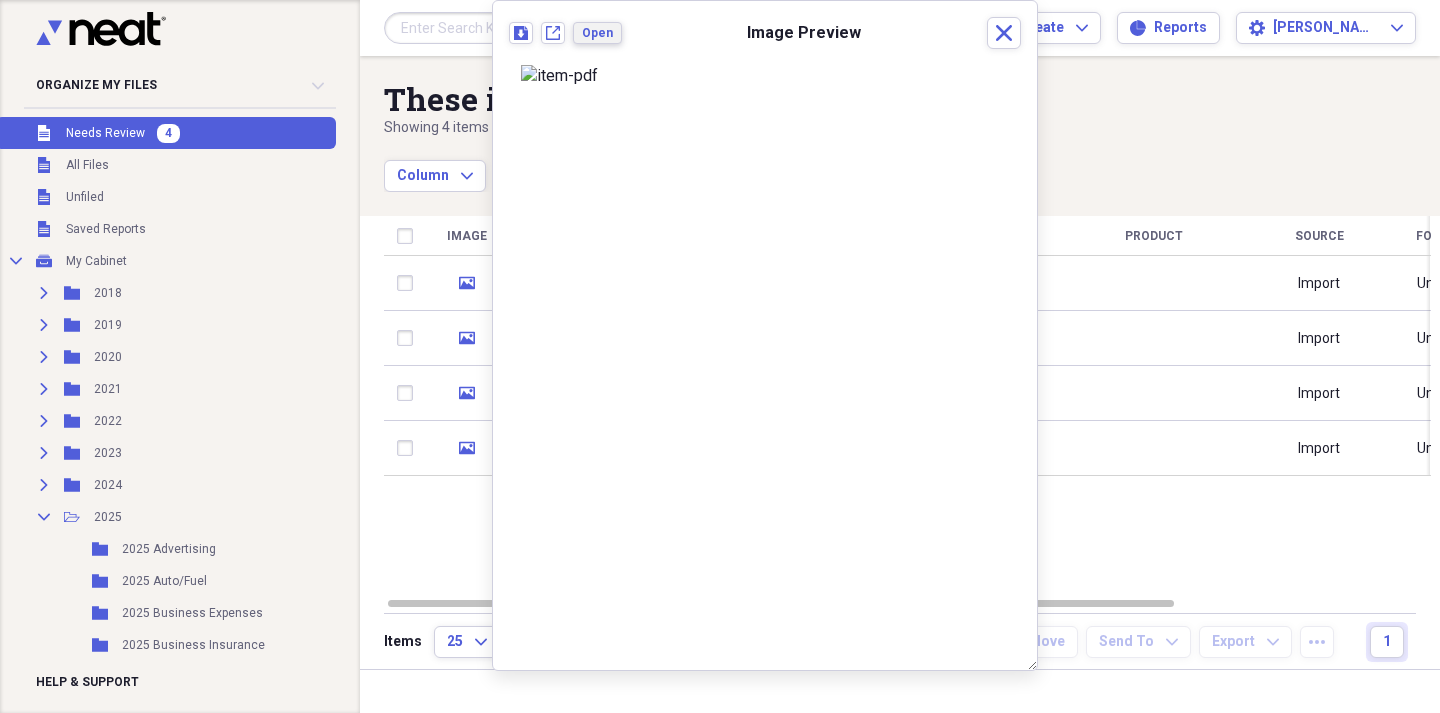 click on "Open" at bounding box center [597, 33] 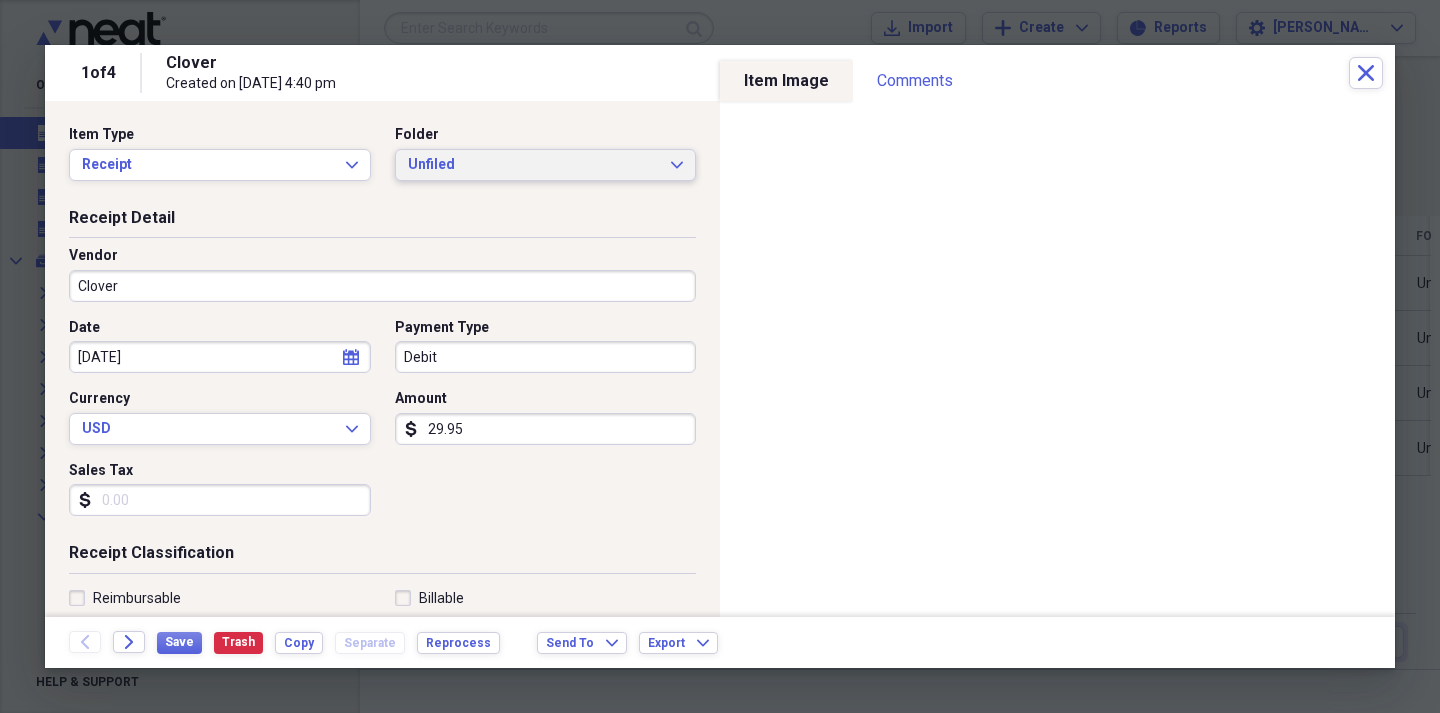 click on "Expand" 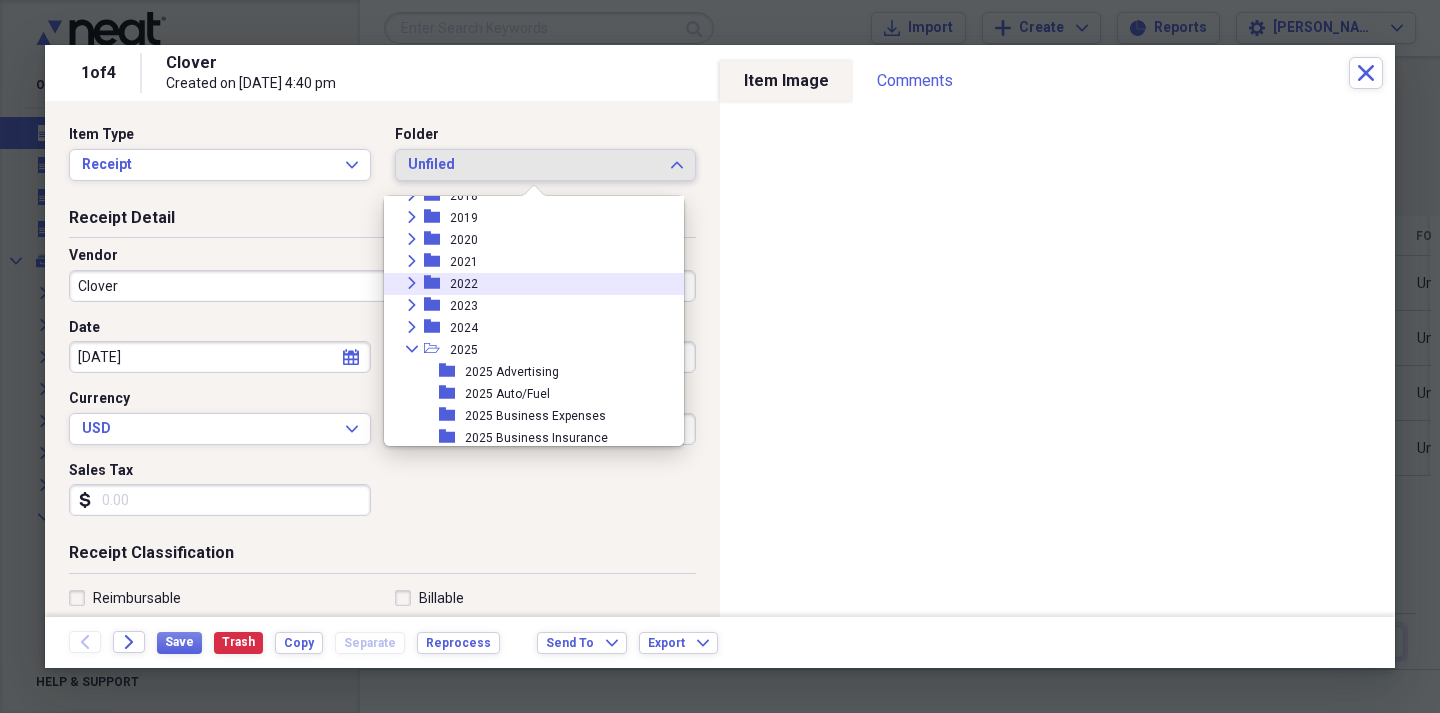 scroll, scrollTop: 86, scrollLeft: 0, axis: vertical 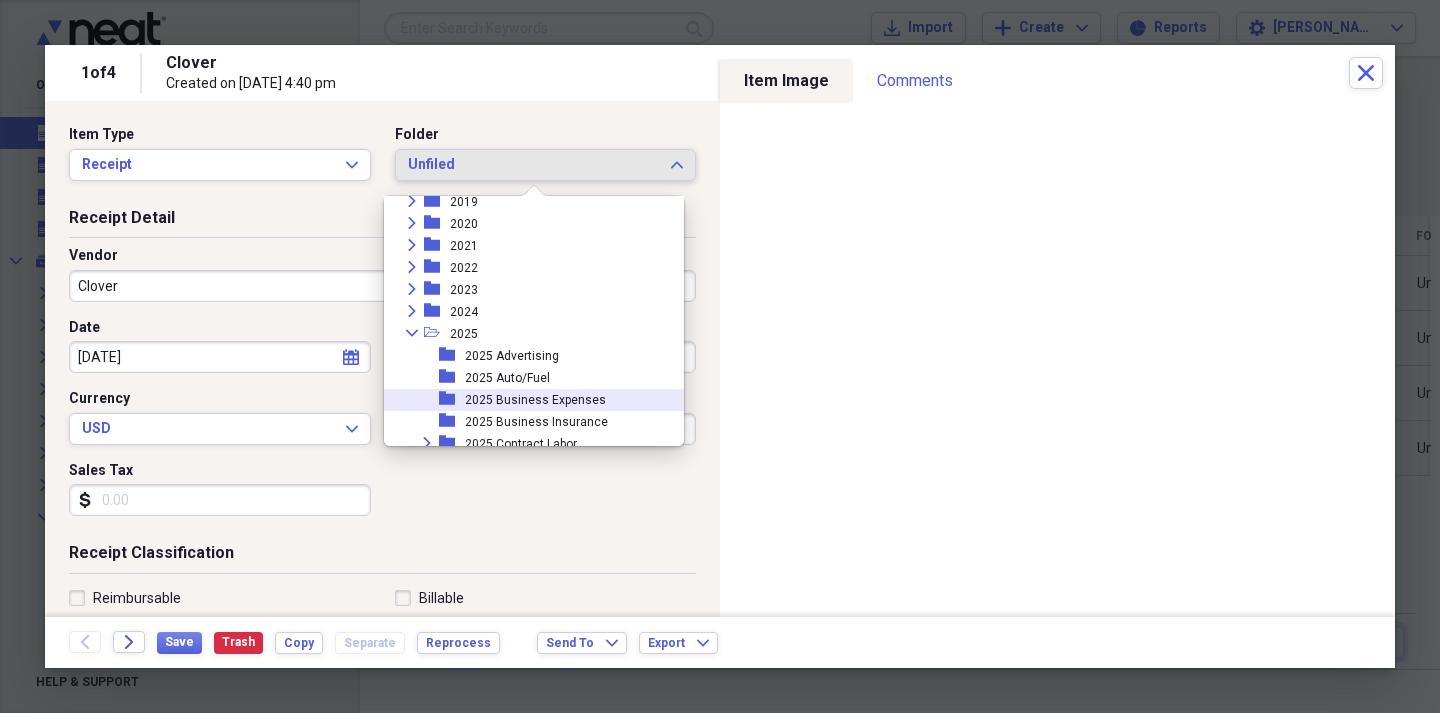click on "2025 Business Expenses" at bounding box center (535, 400) 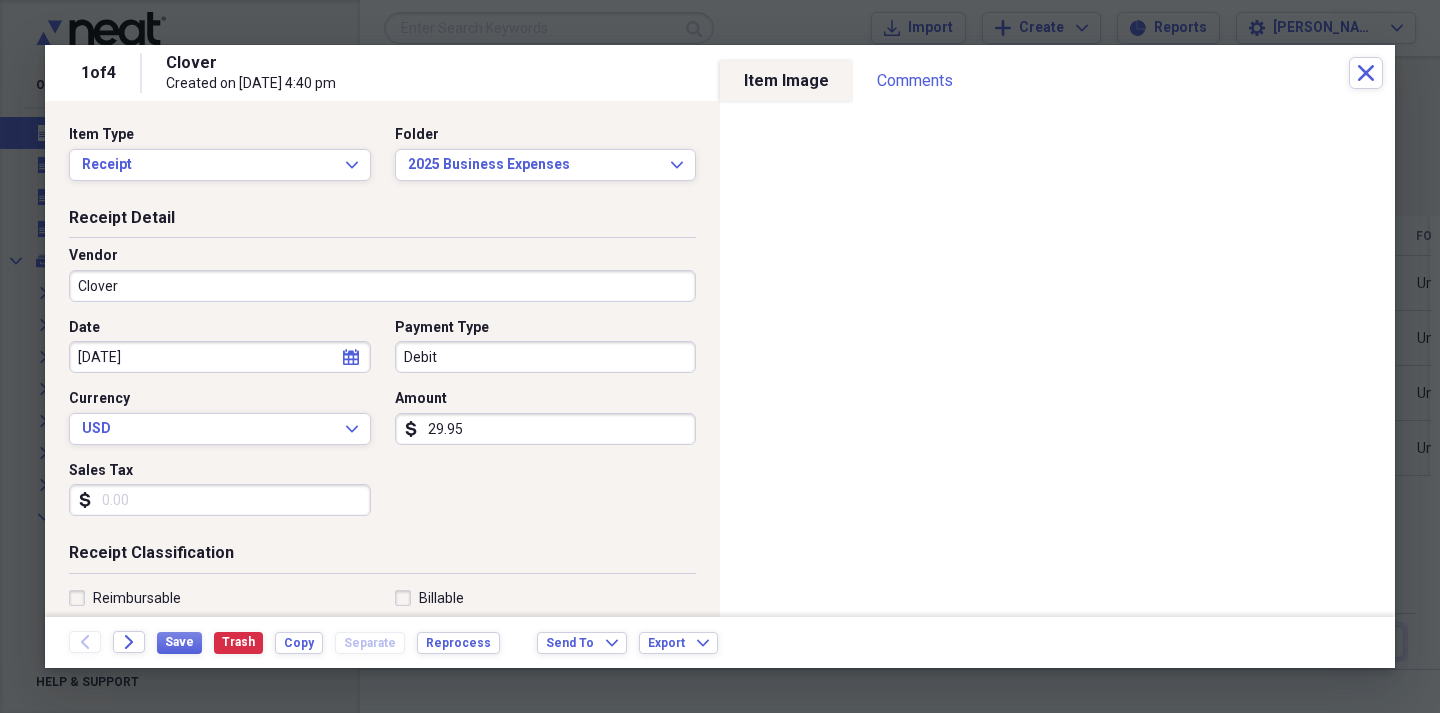 click on "Debit" at bounding box center [546, 357] 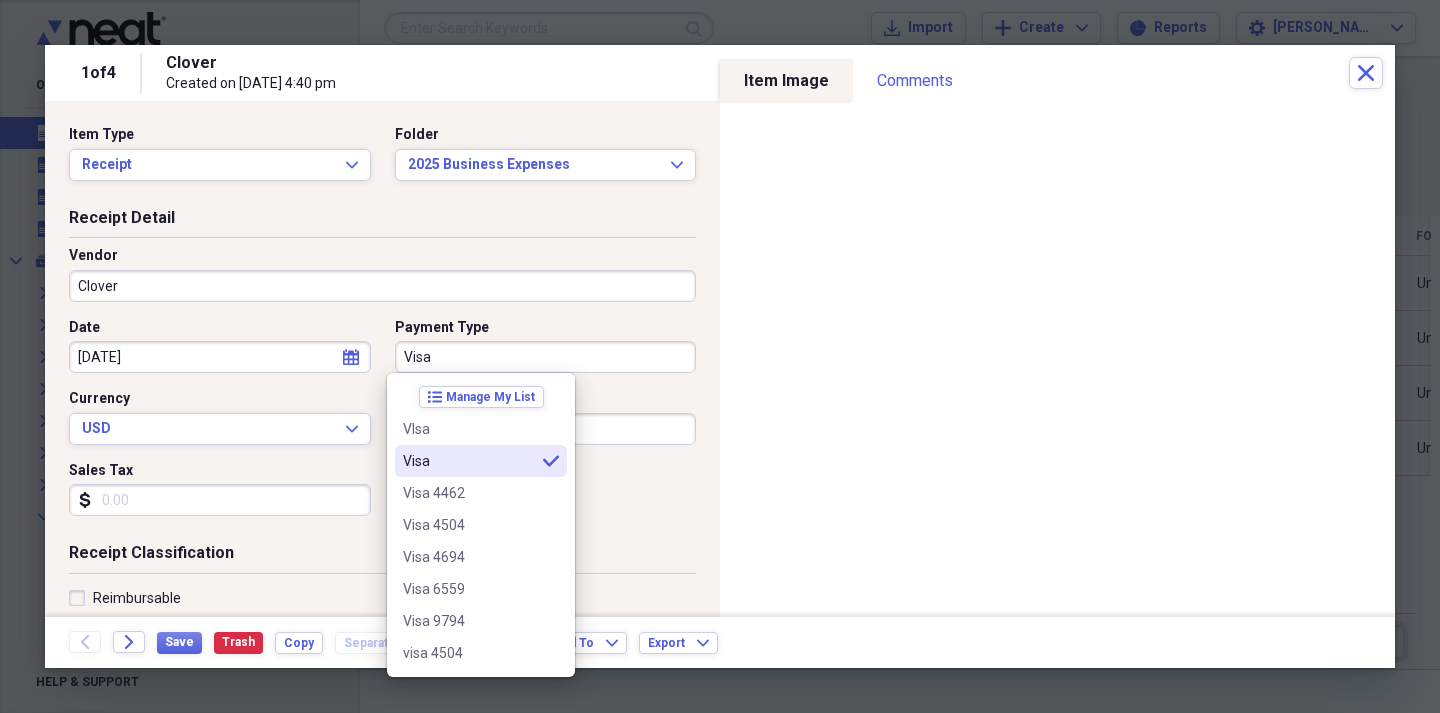 type on "Visa" 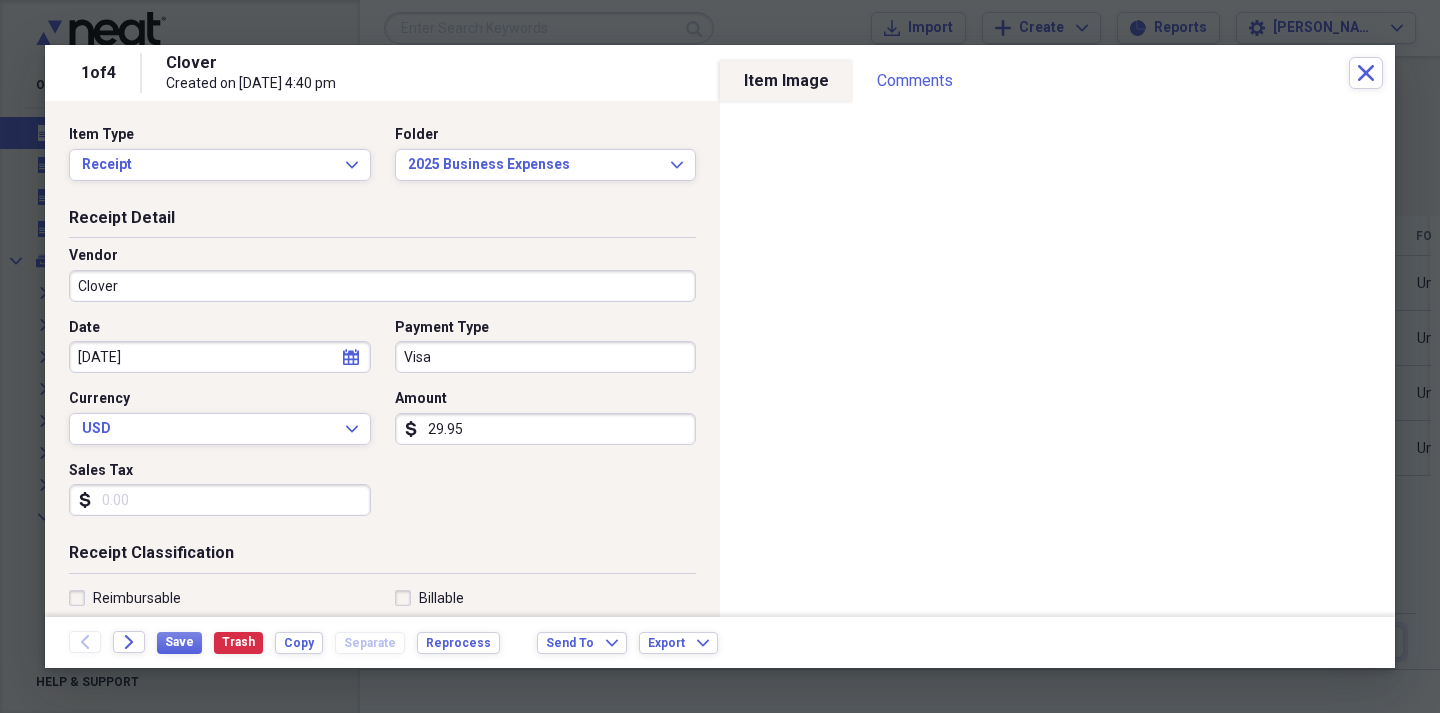 click on "29.95" at bounding box center (546, 429) 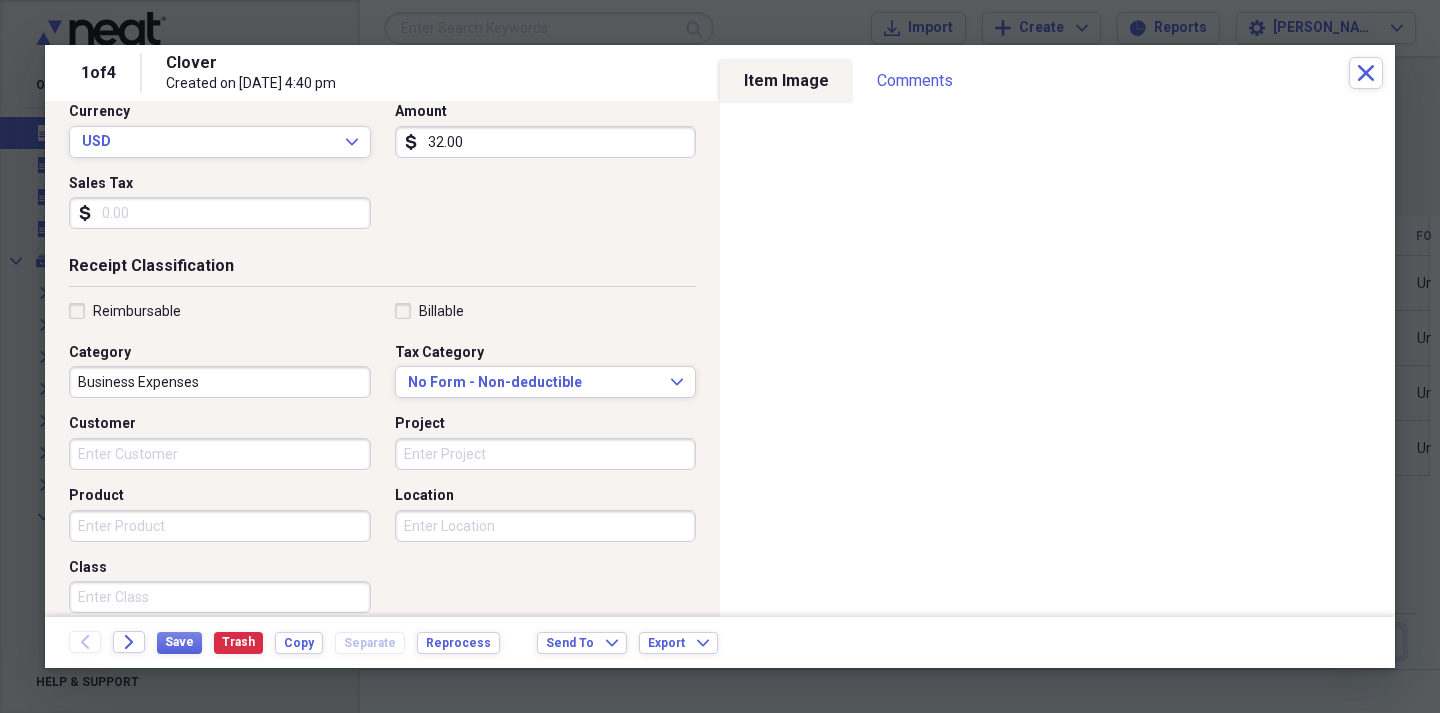 scroll, scrollTop: 296, scrollLeft: 0, axis: vertical 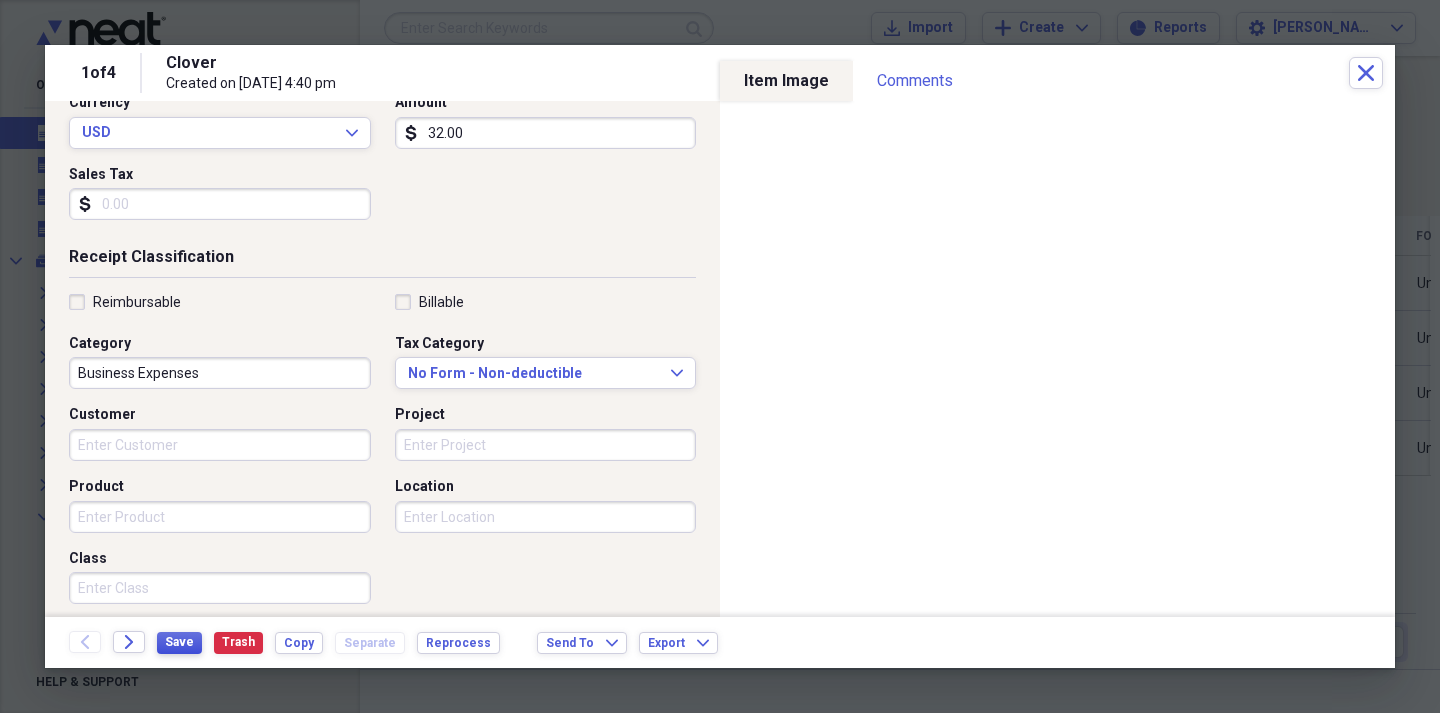type on "32.00" 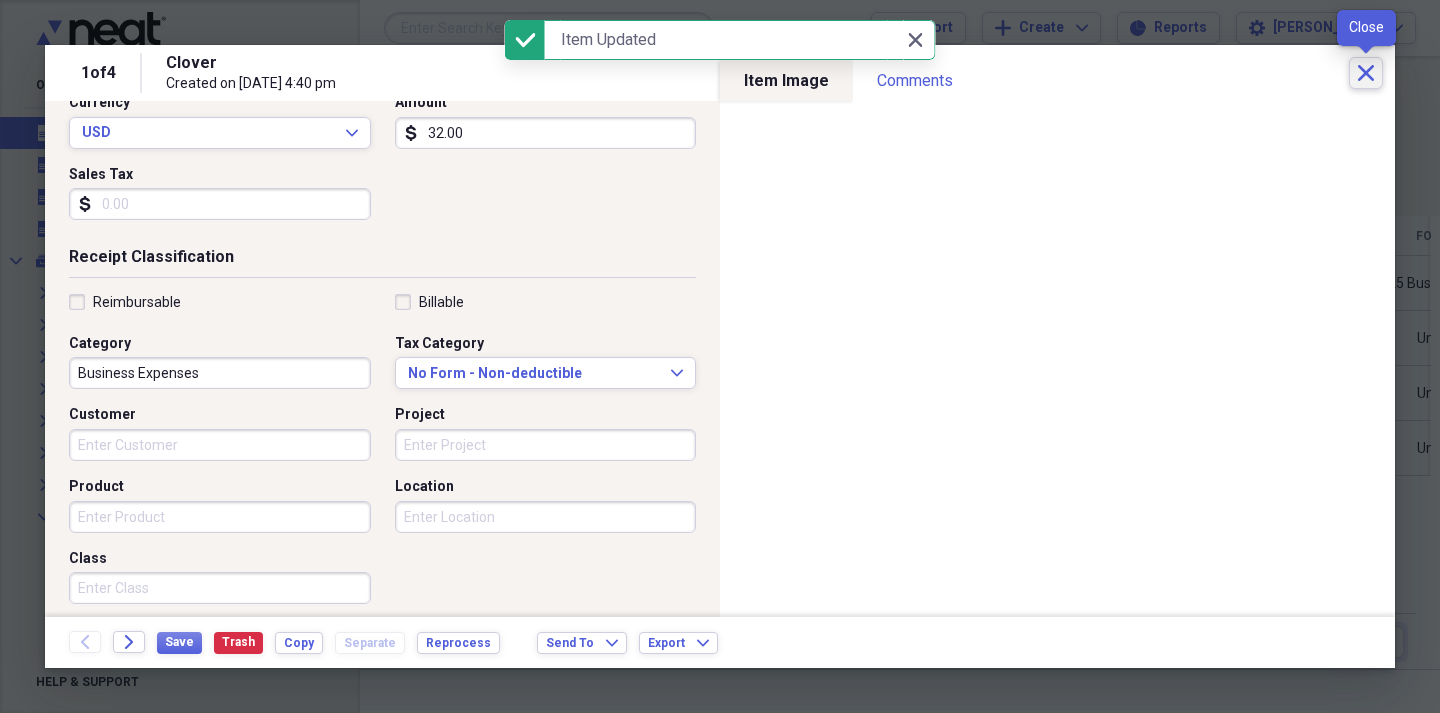 click 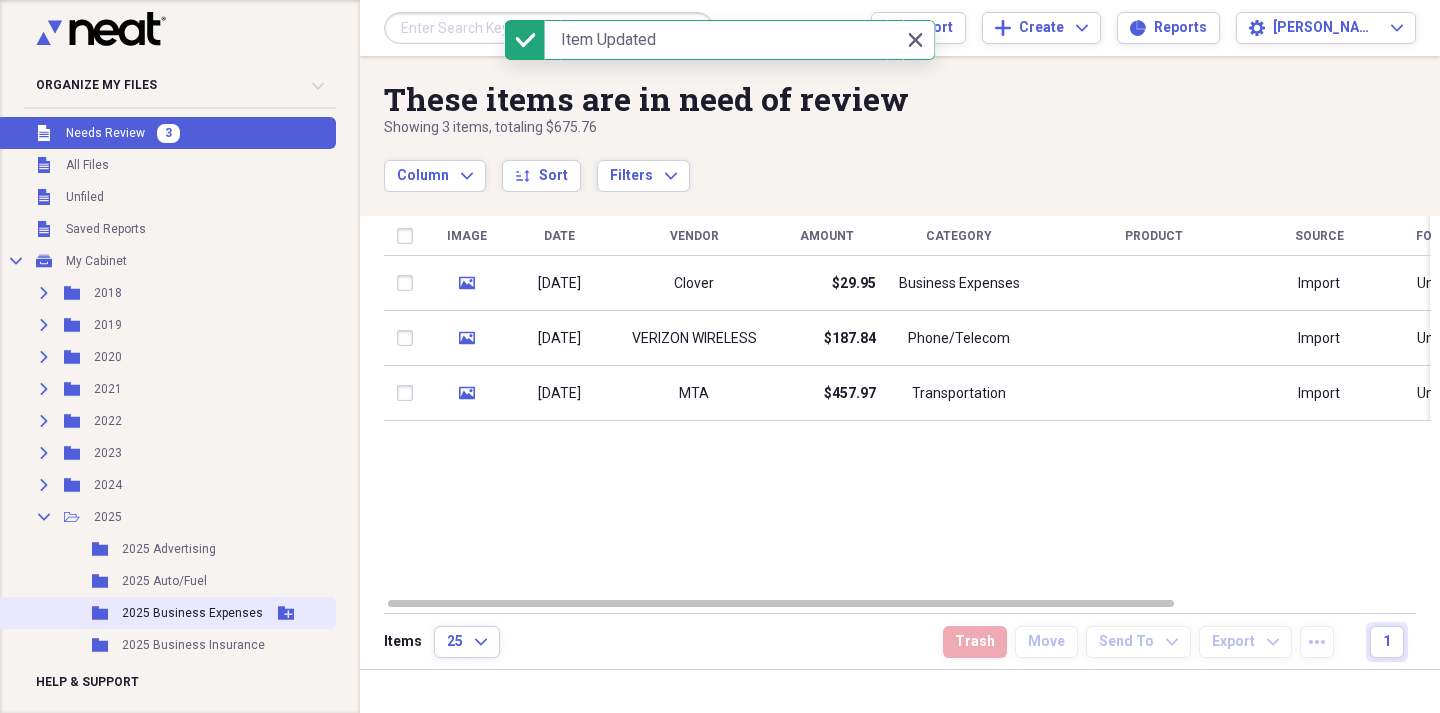 click on "2025 Business Expenses" at bounding box center [192, 613] 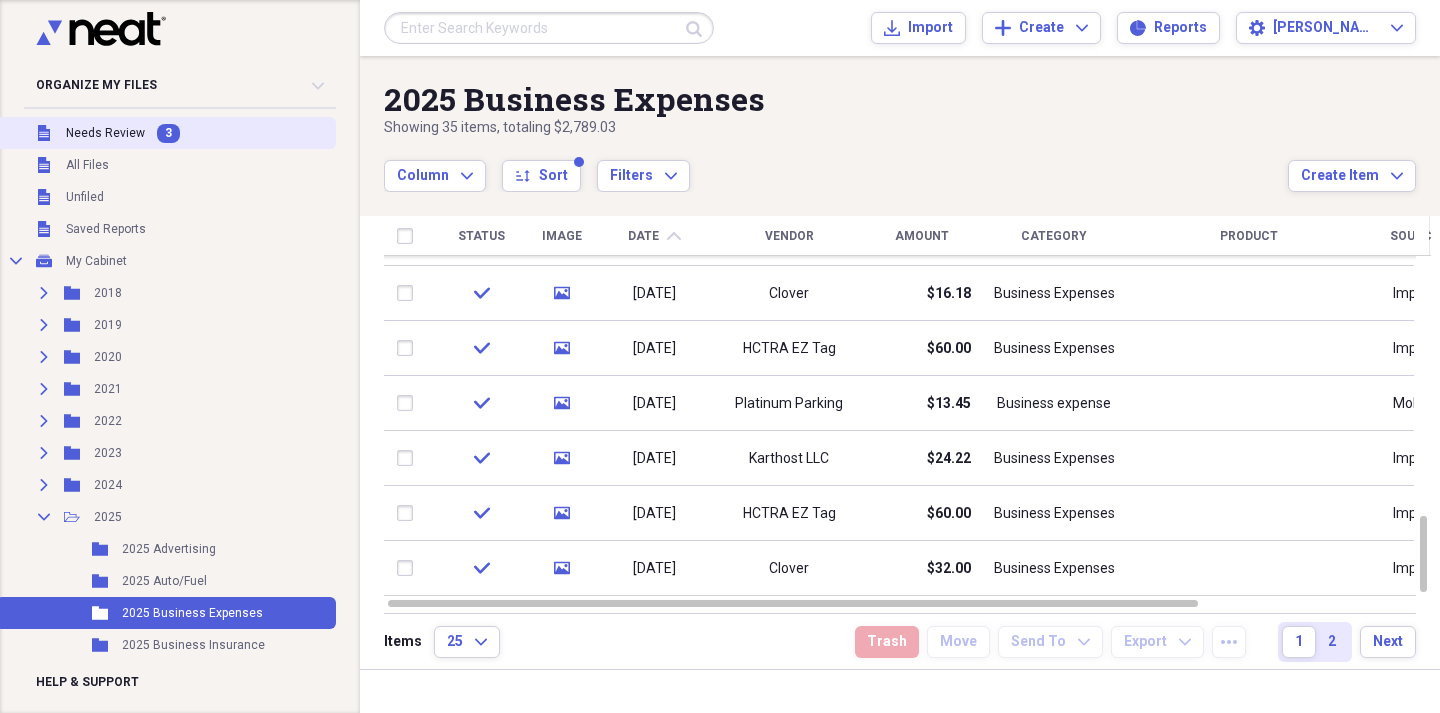 click on "Needs Review" at bounding box center (105, 133) 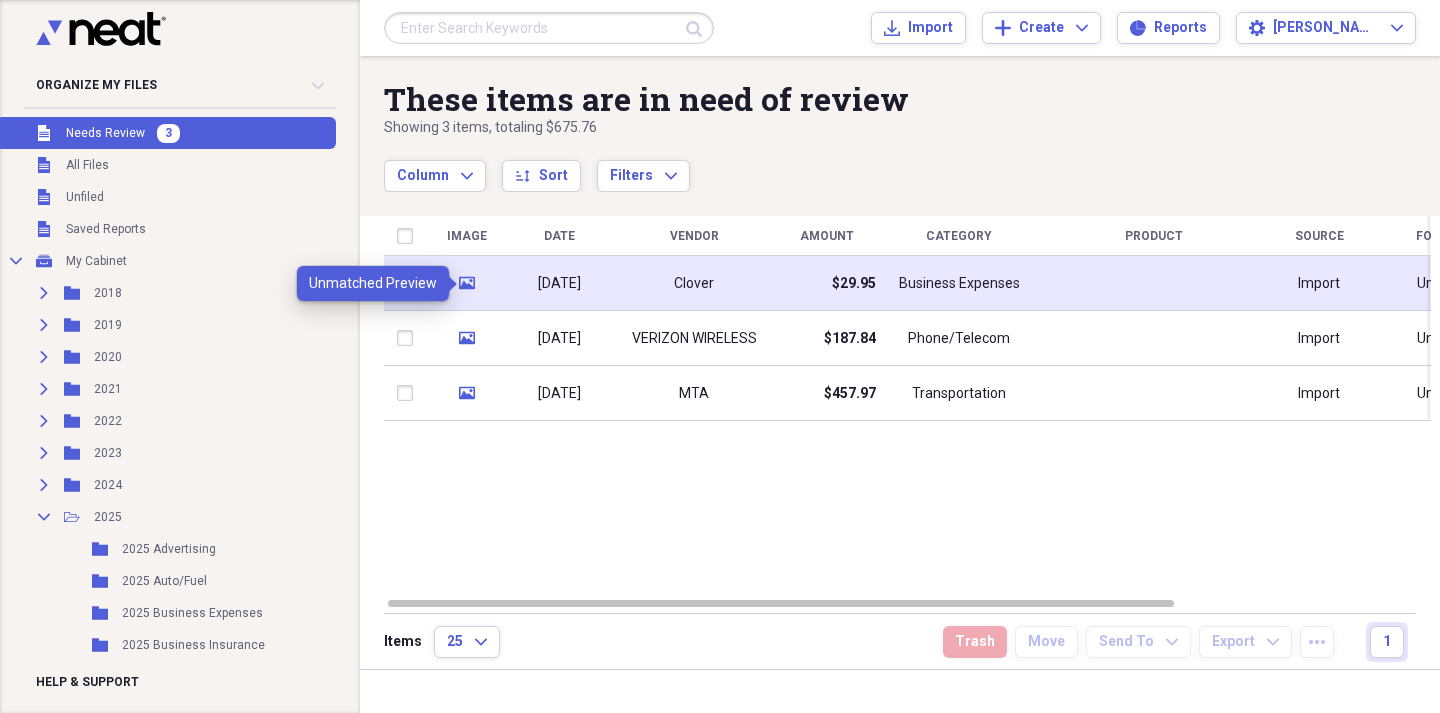 click 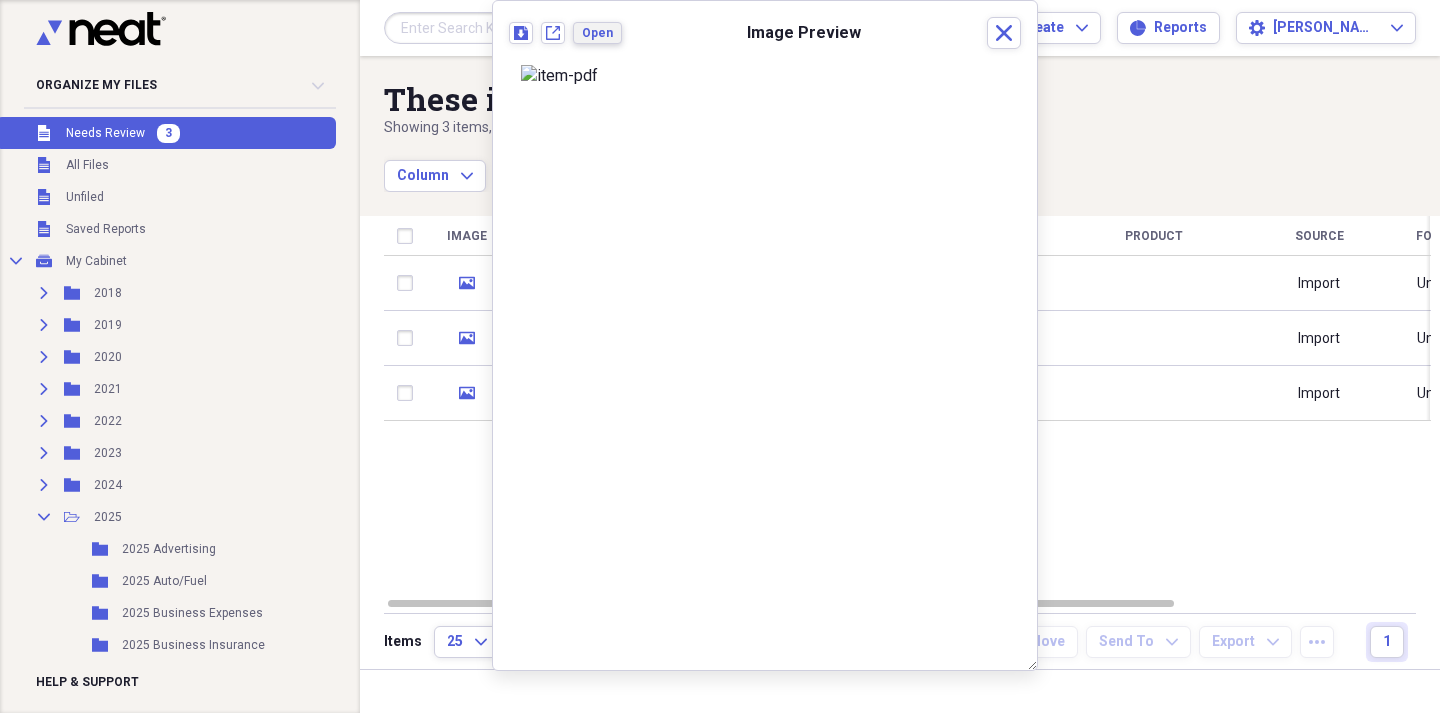 click on "Open" at bounding box center (597, 33) 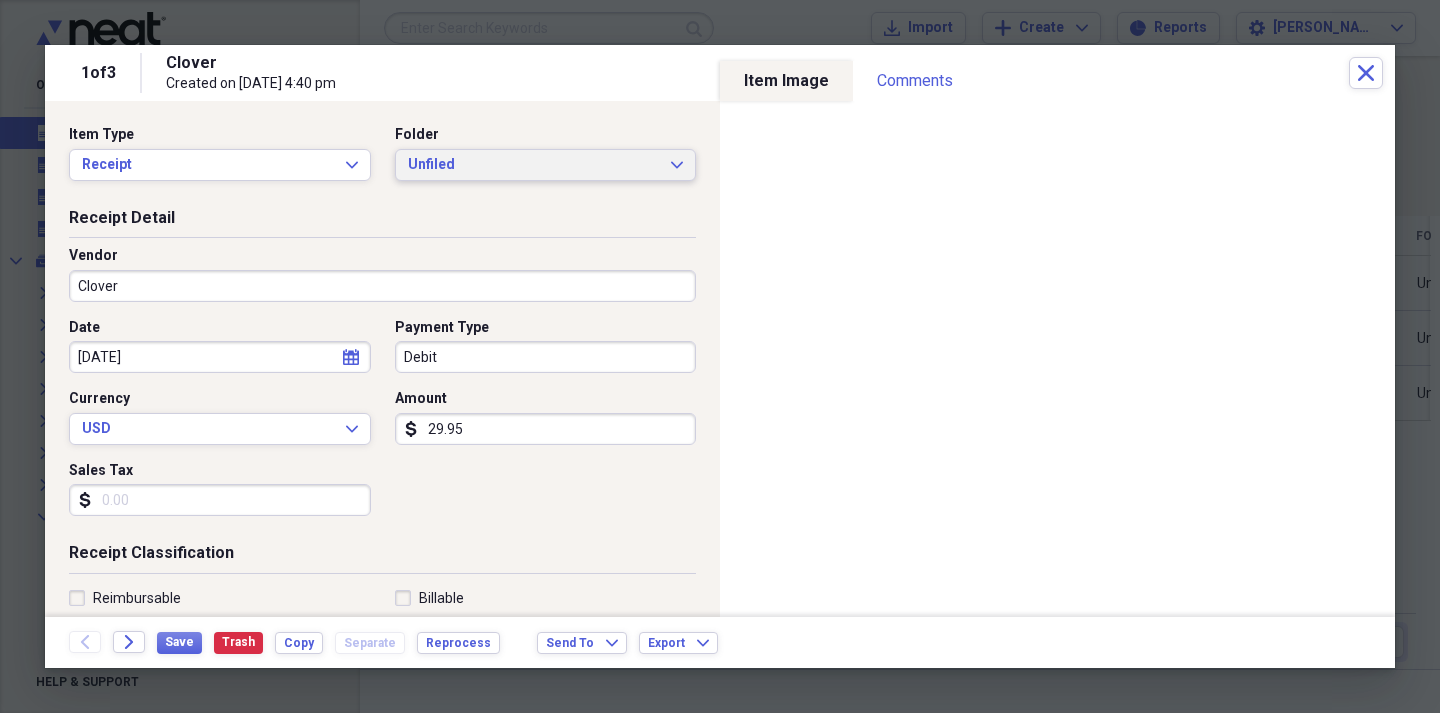 click on "Expand" 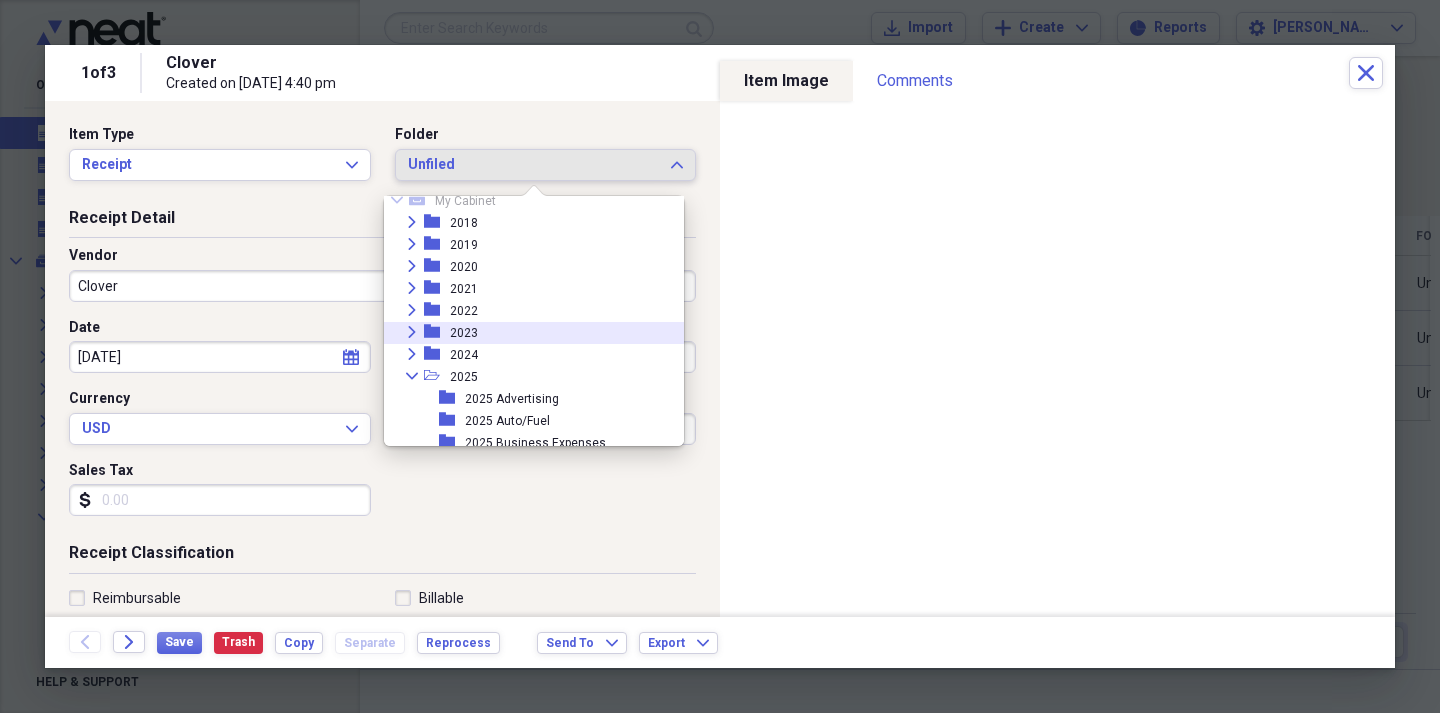 scroll, scrollTop: 57, scrollLeft: 0, axis: vertical 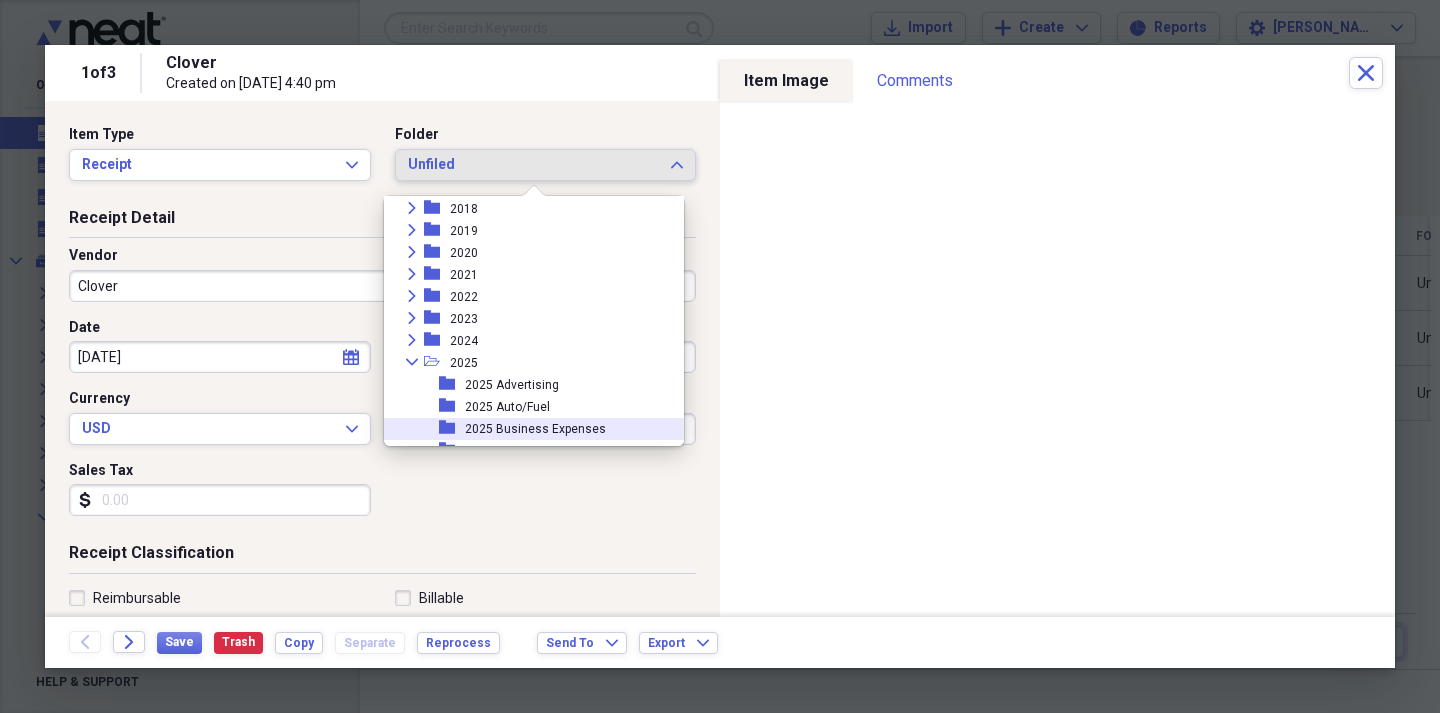 click on "2025 Business Expenses" at bounding box center [535, 429] 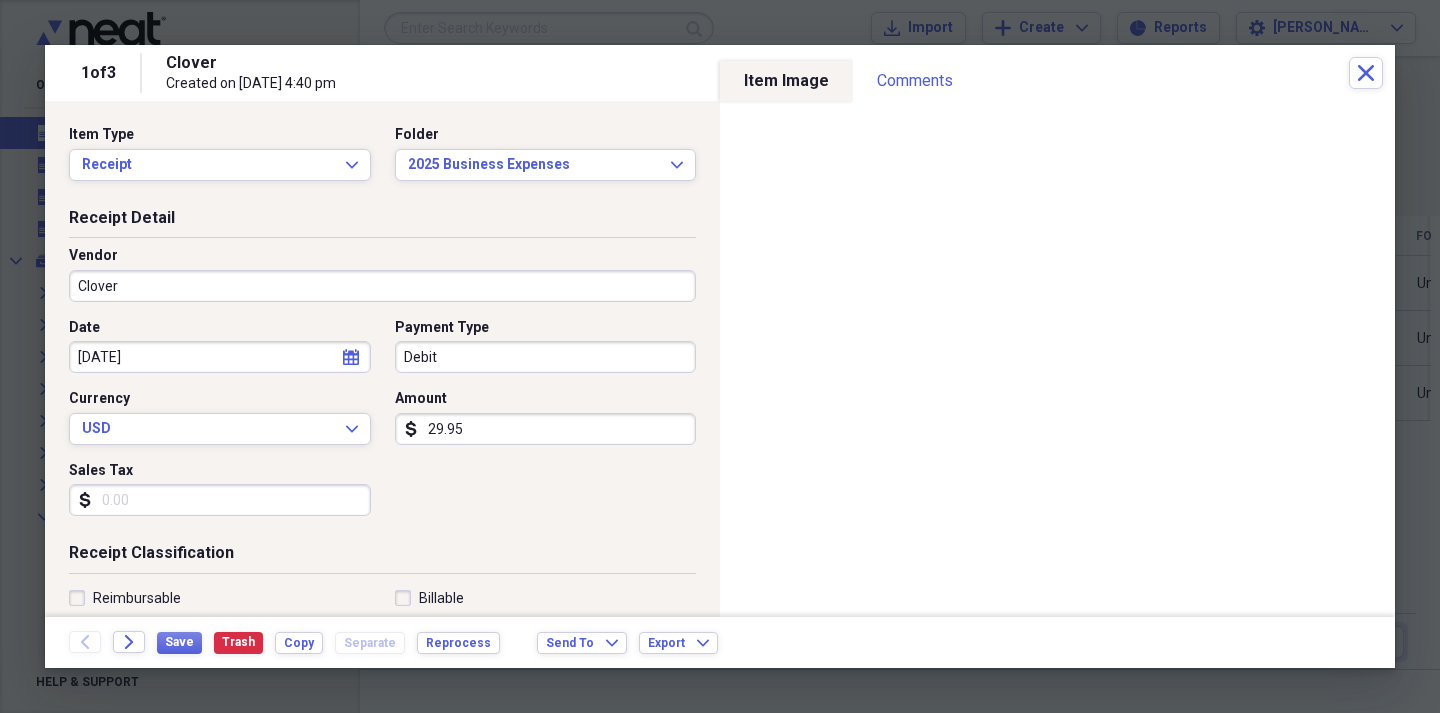 click on "Debit" at bounding box center (546, 357) 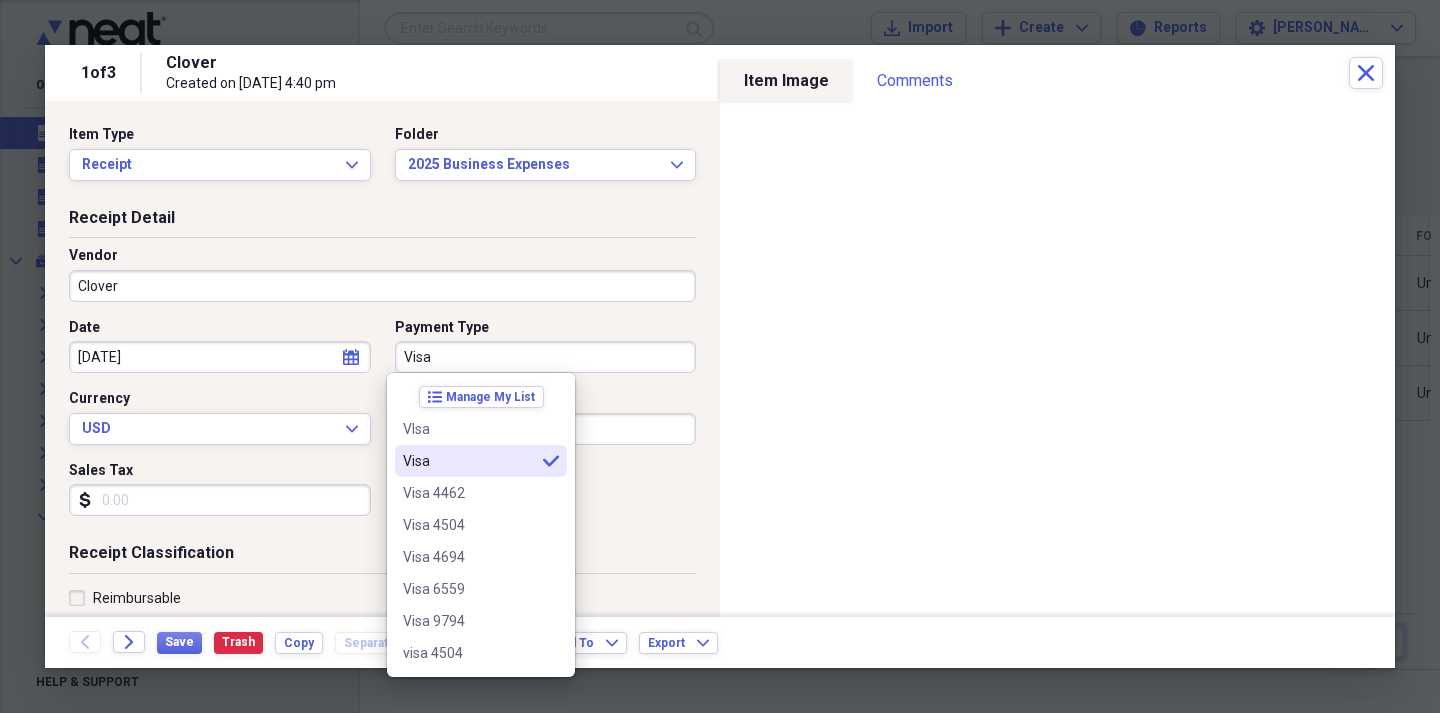 type on "Visa" 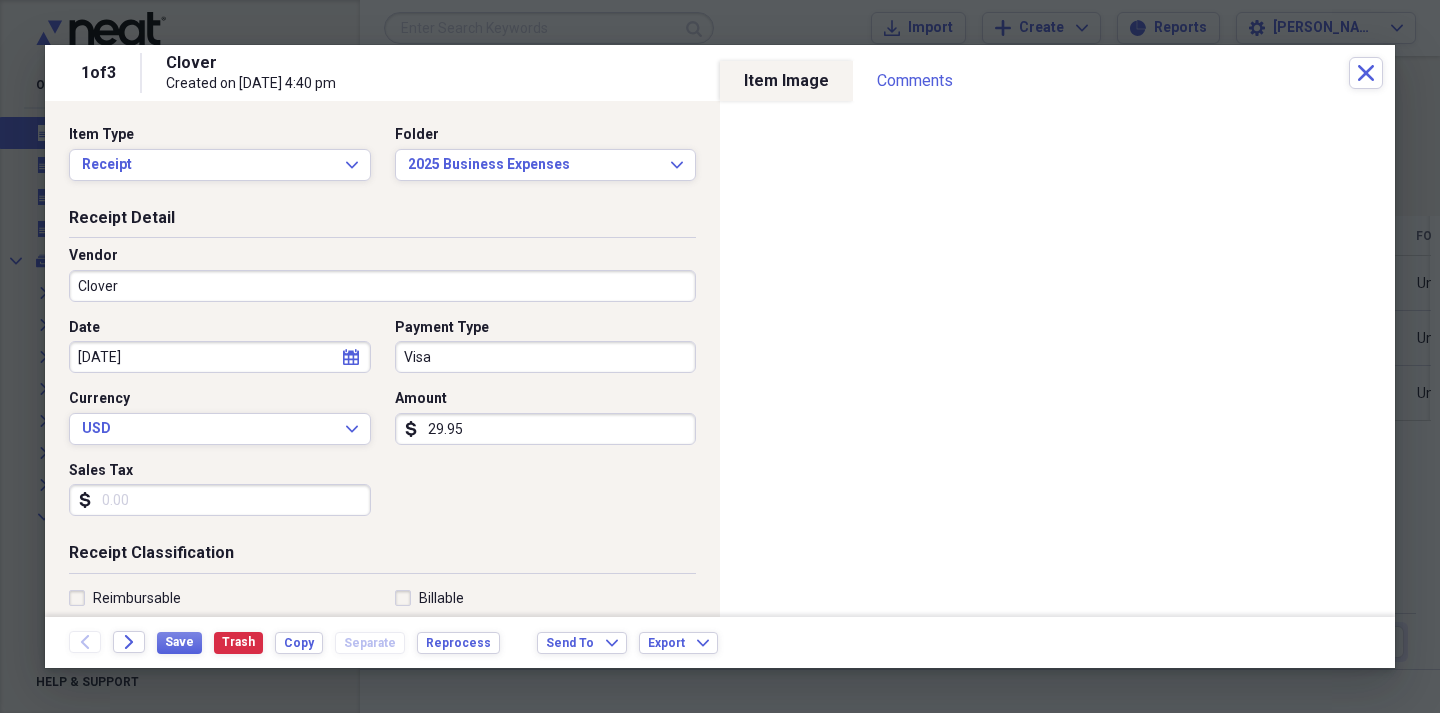 click on "29.95" at bounding box center (546, 429) 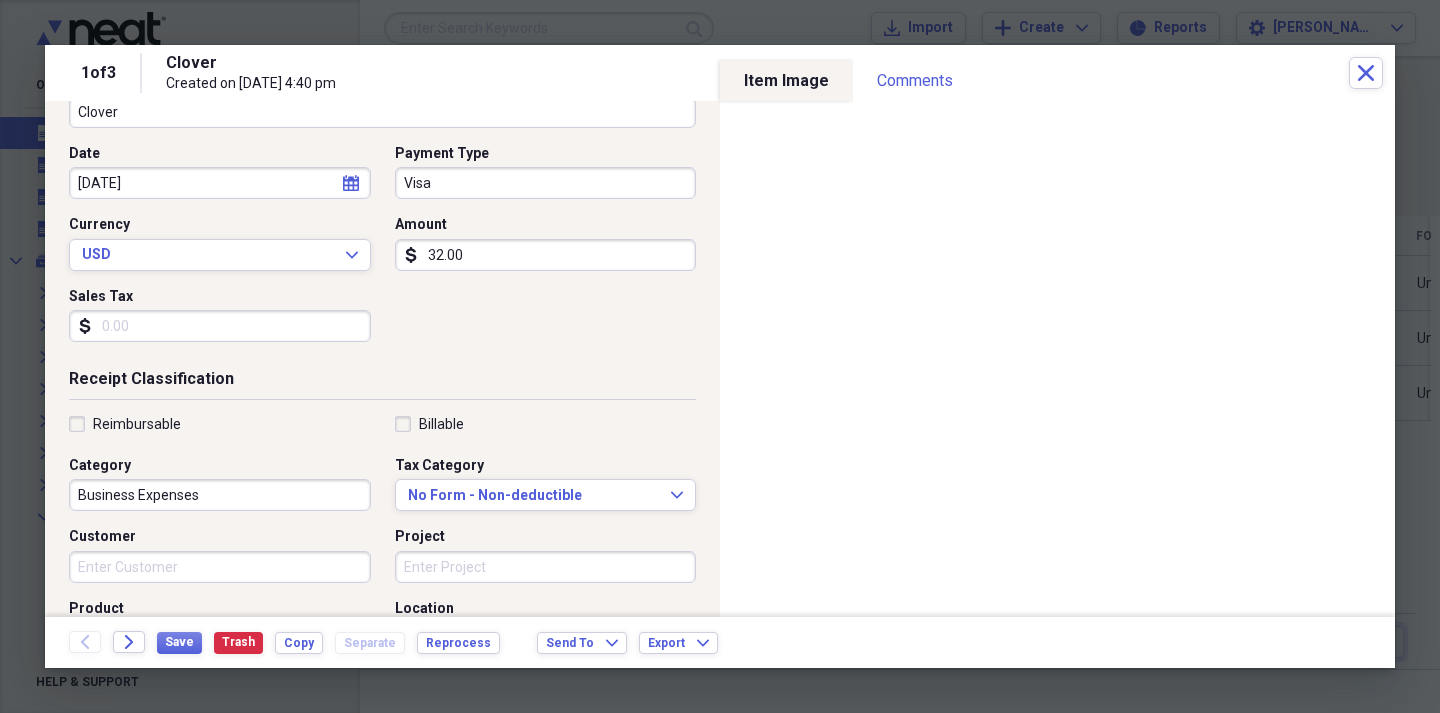 scroll, scrollTop: 194, scrollLeft: 0, axis: vertical 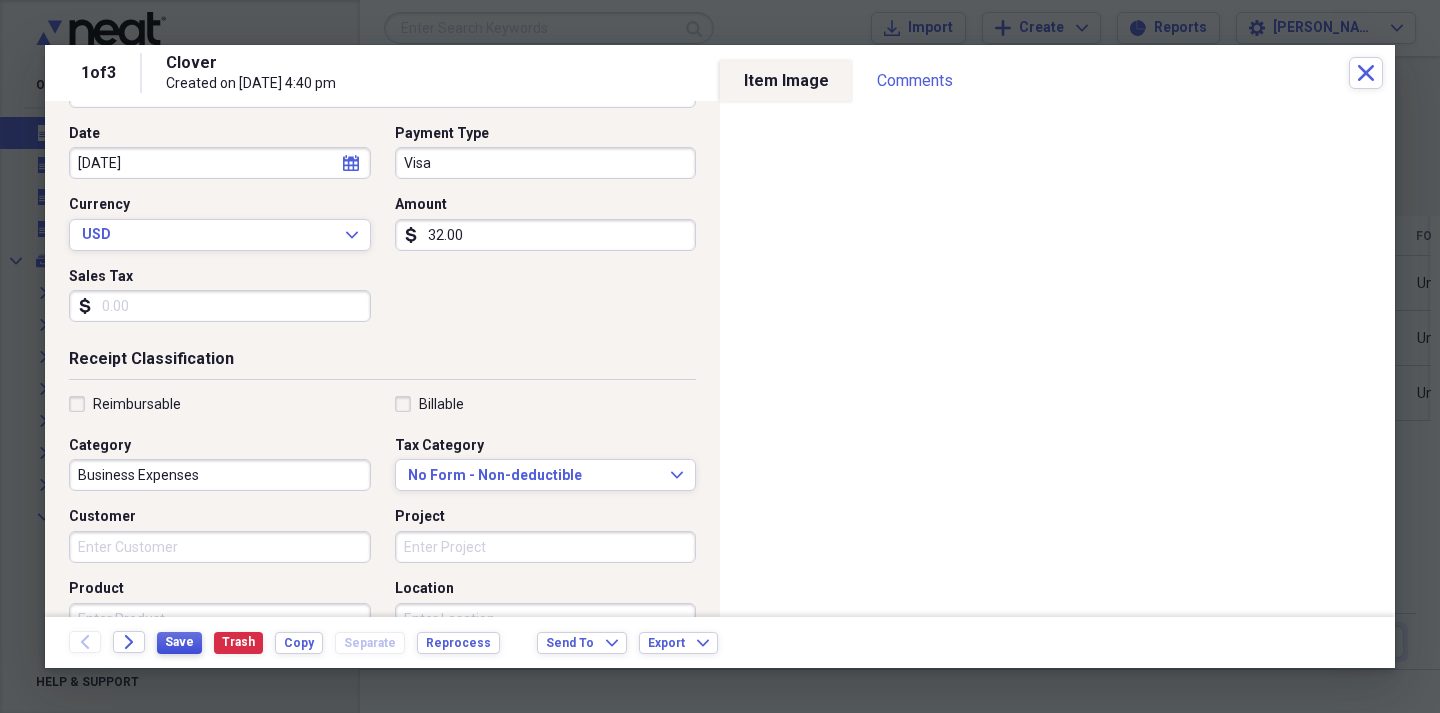 type on "32.00" 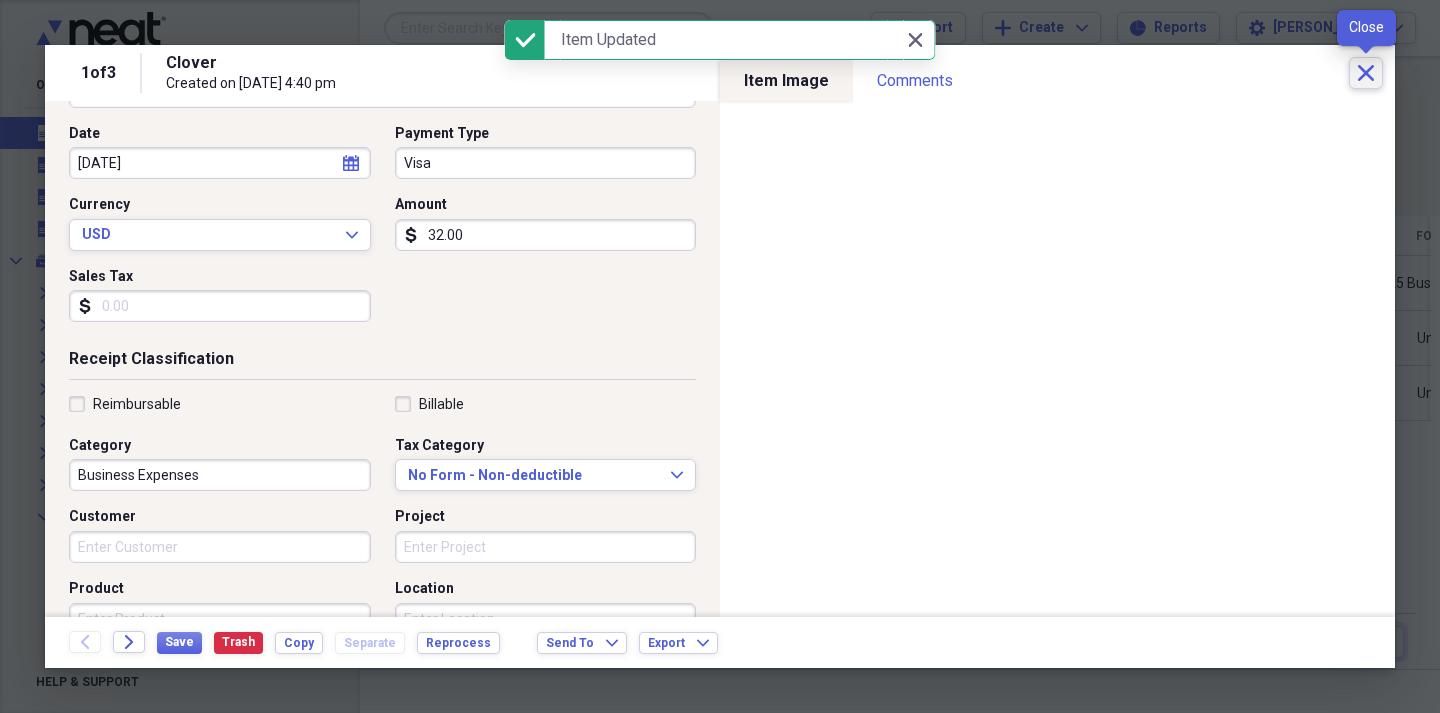 click 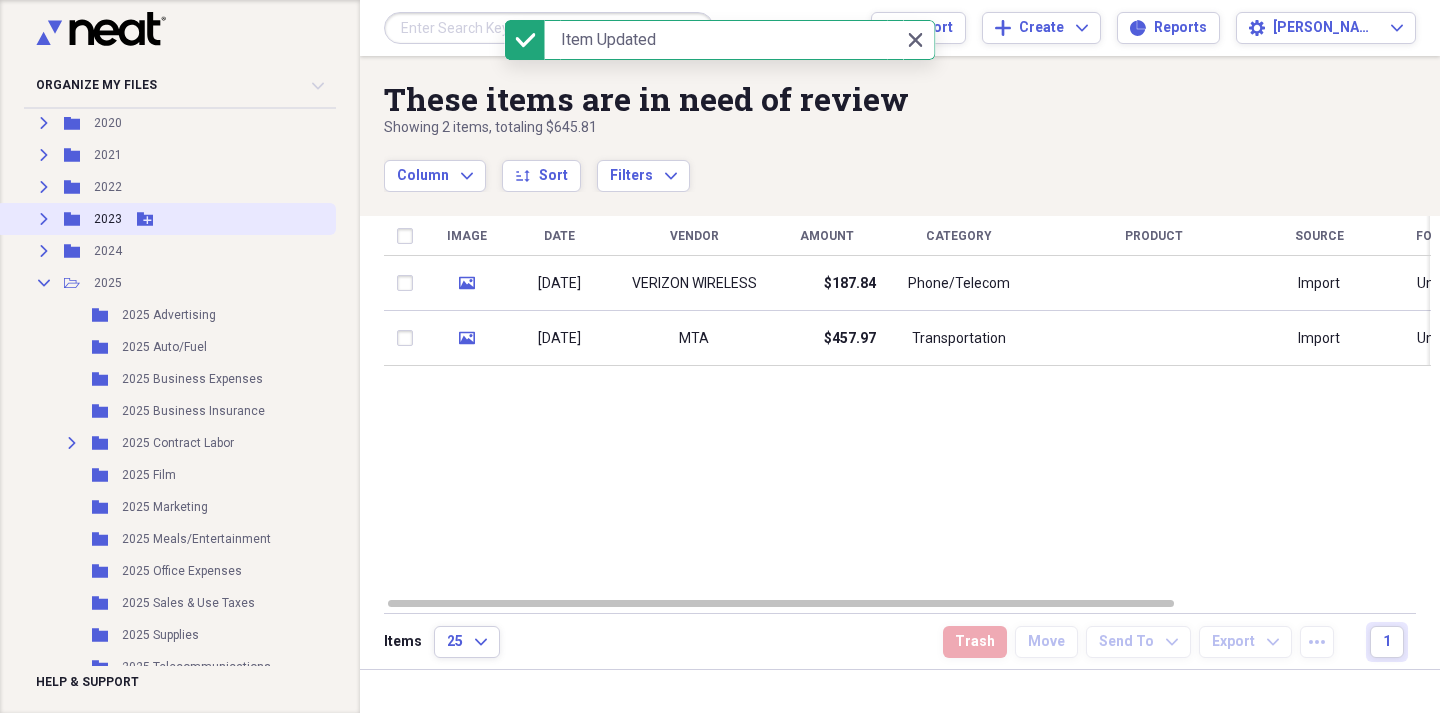 scroll, scrollTop: 378, scrollLeft: 0, axis: vertical 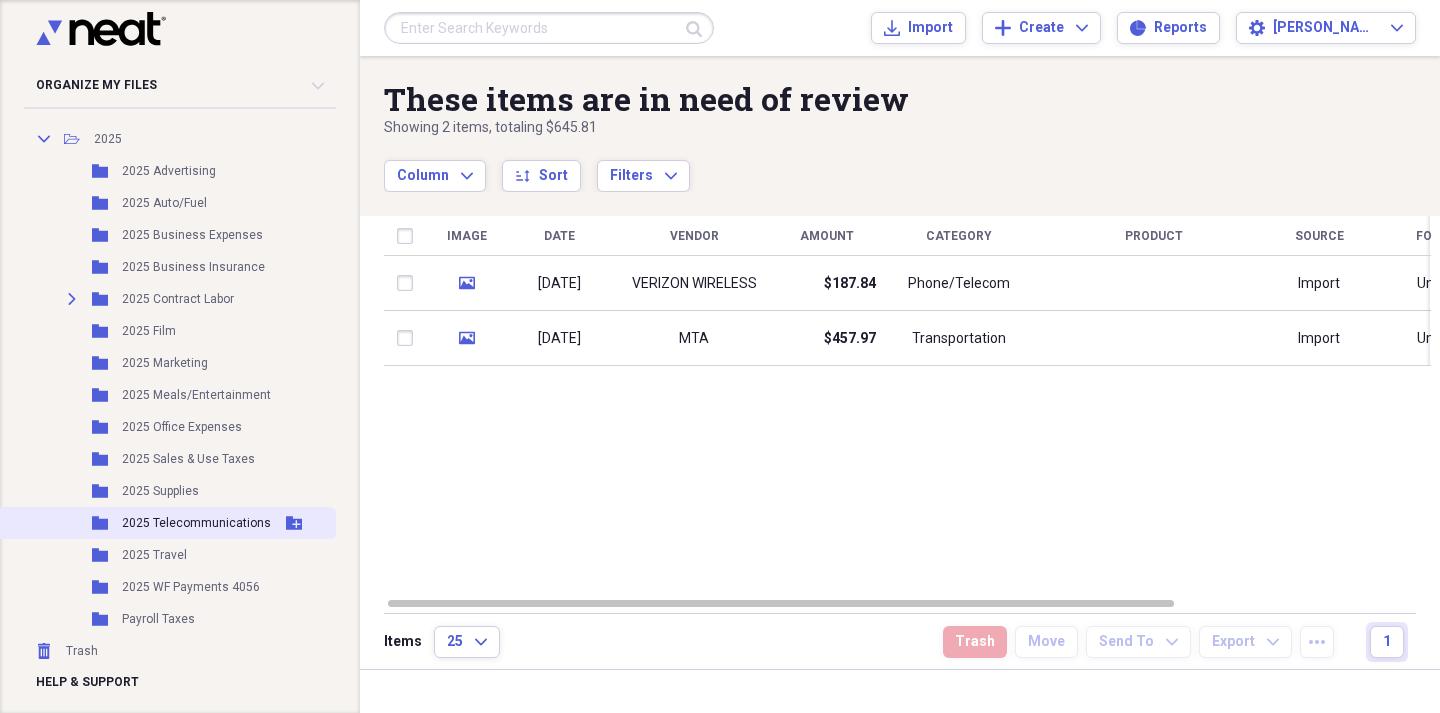 click on "2025 Telecommunications" at bounding box center (196, 523) 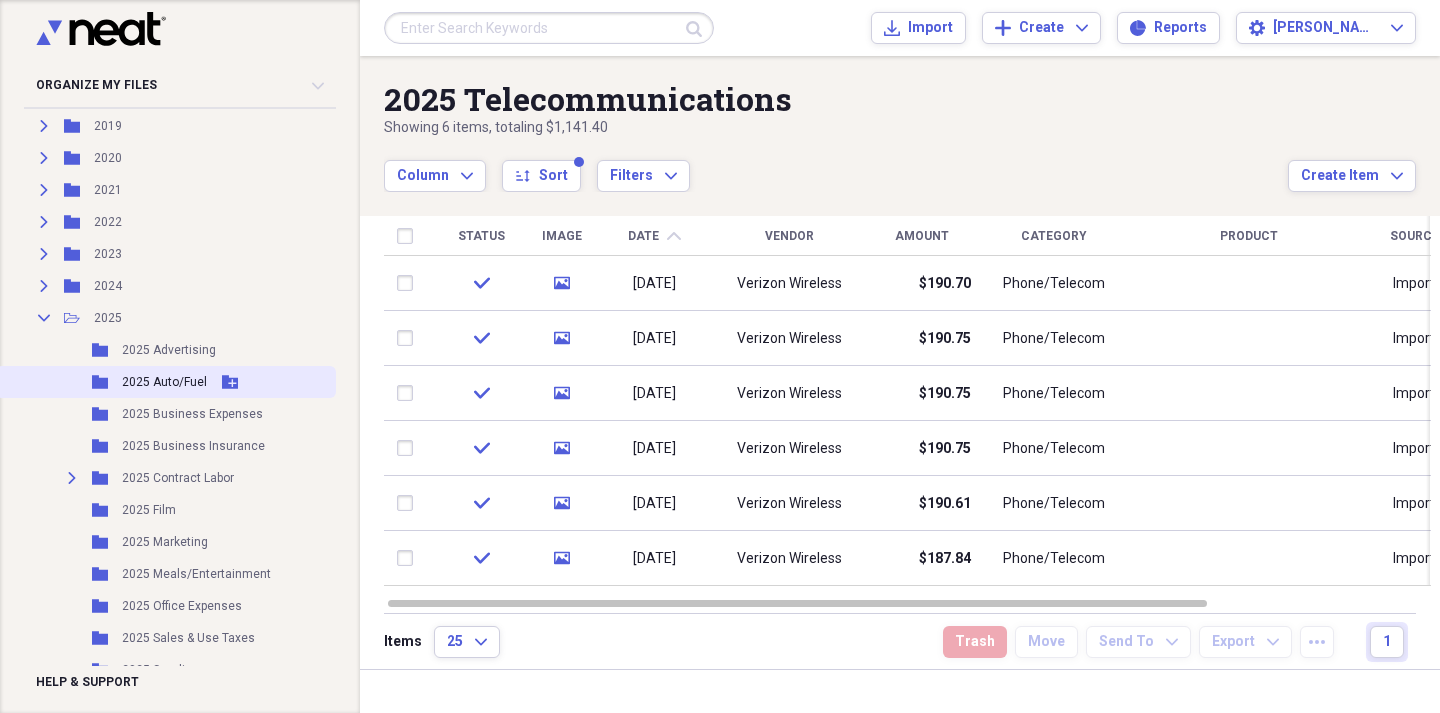 scroll, scrollTop: 0, scrollLeft: 0, axis: both 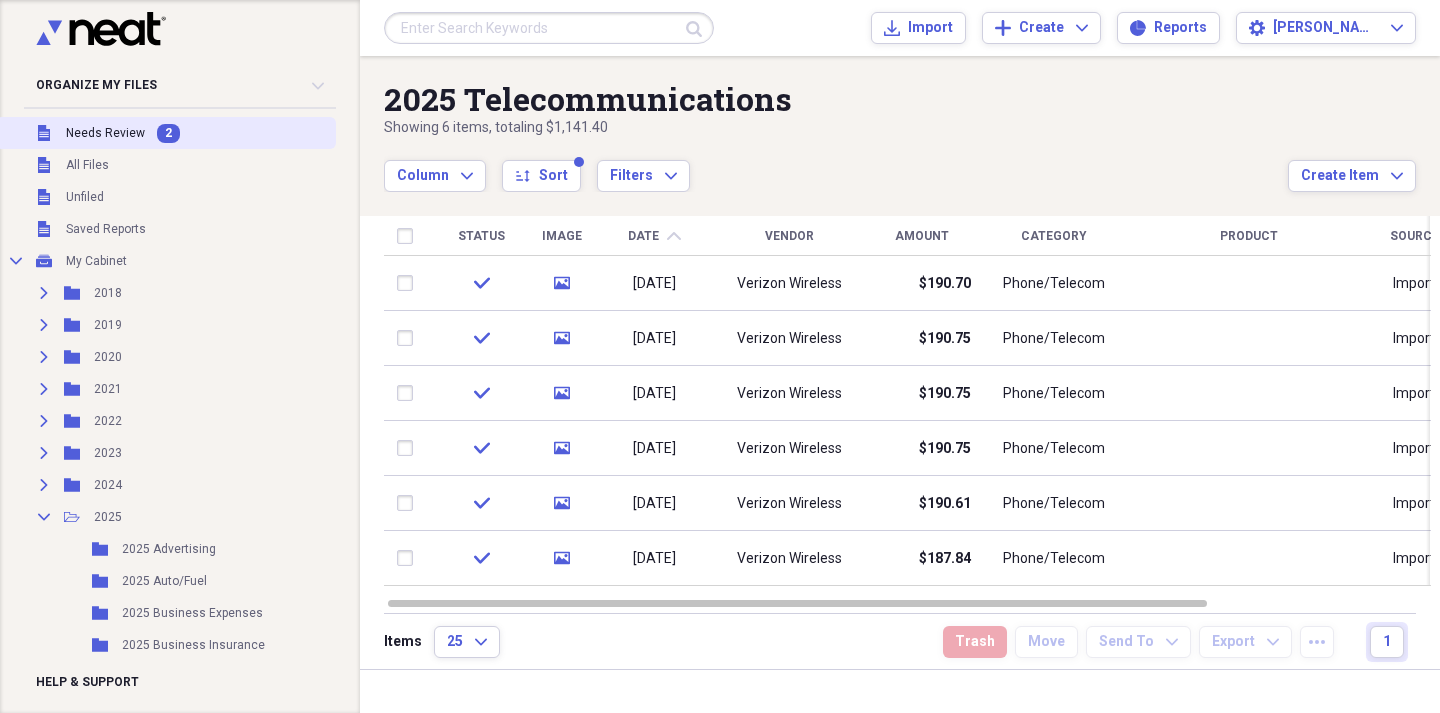 click on "Needs Review" at bounding box center (105, 133) 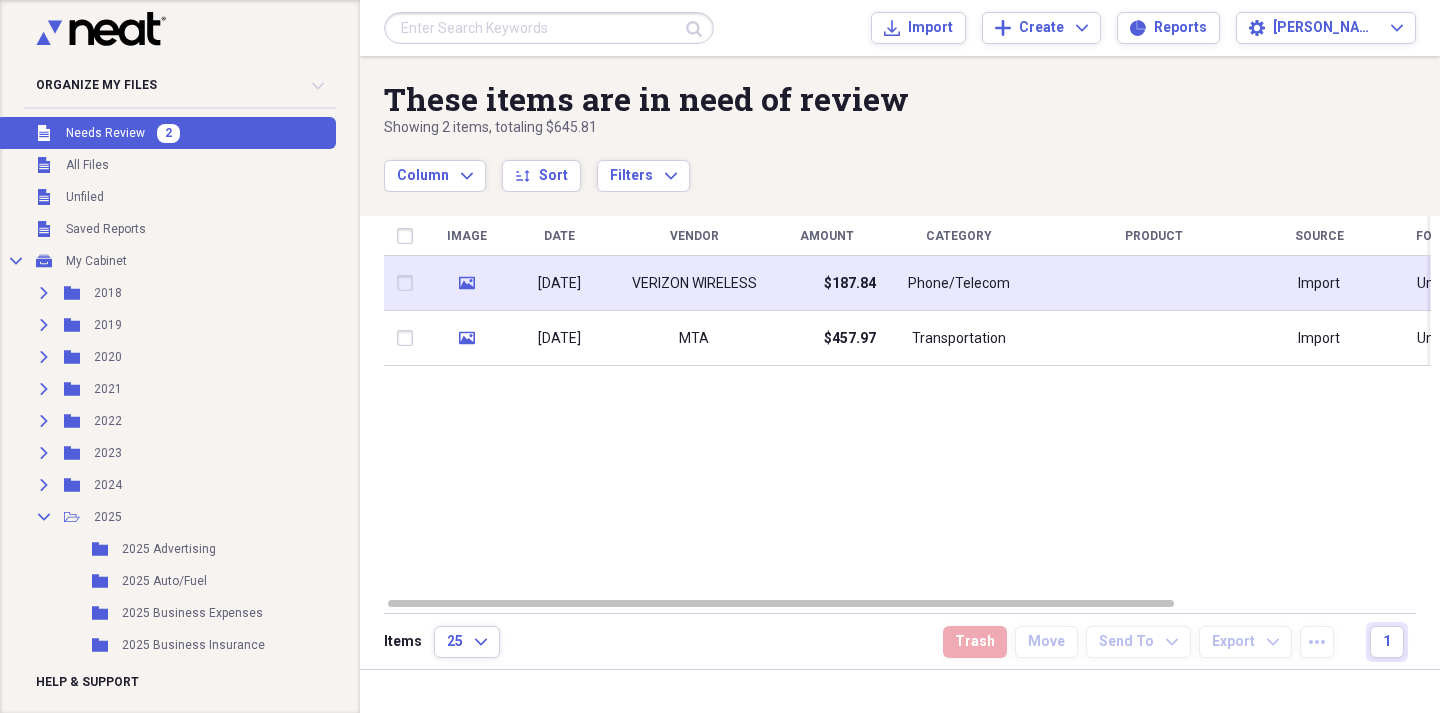 click on "media" 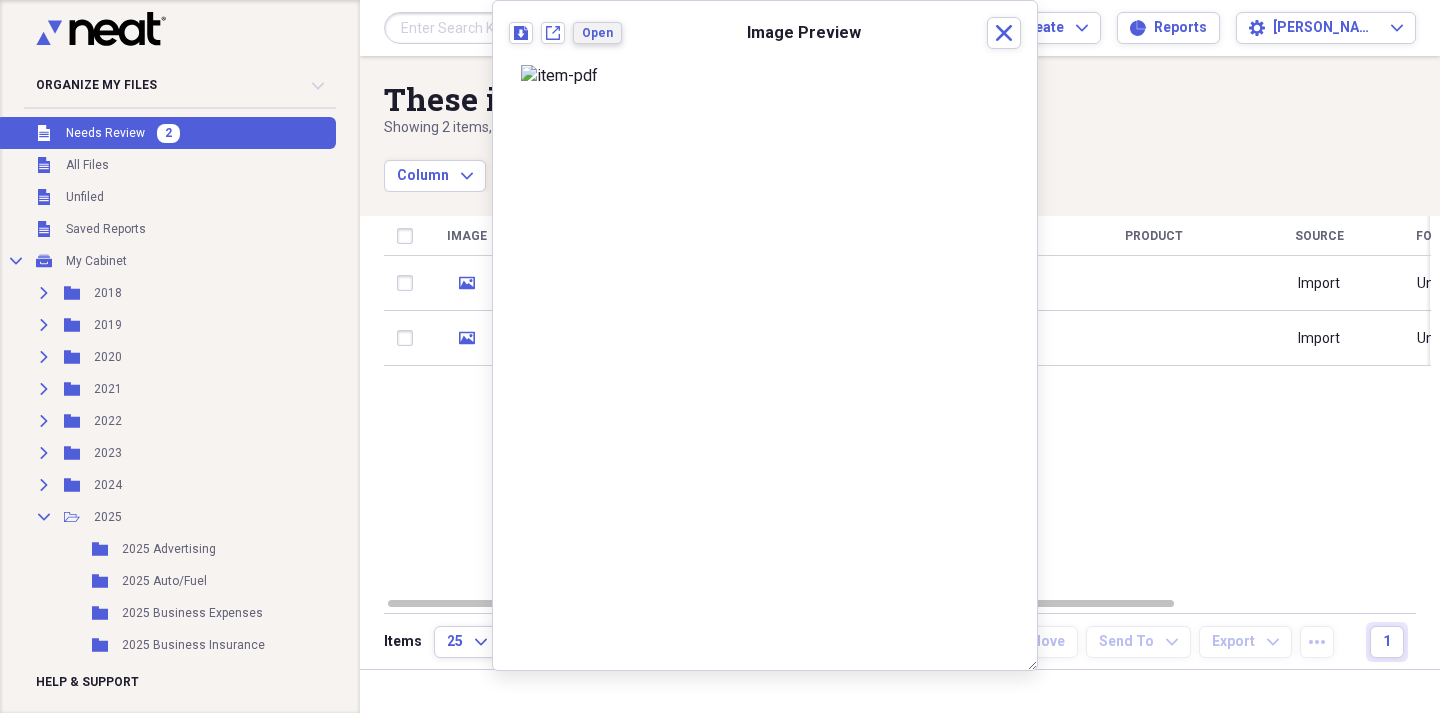 click on "Open" at bounding box center (597, 33) 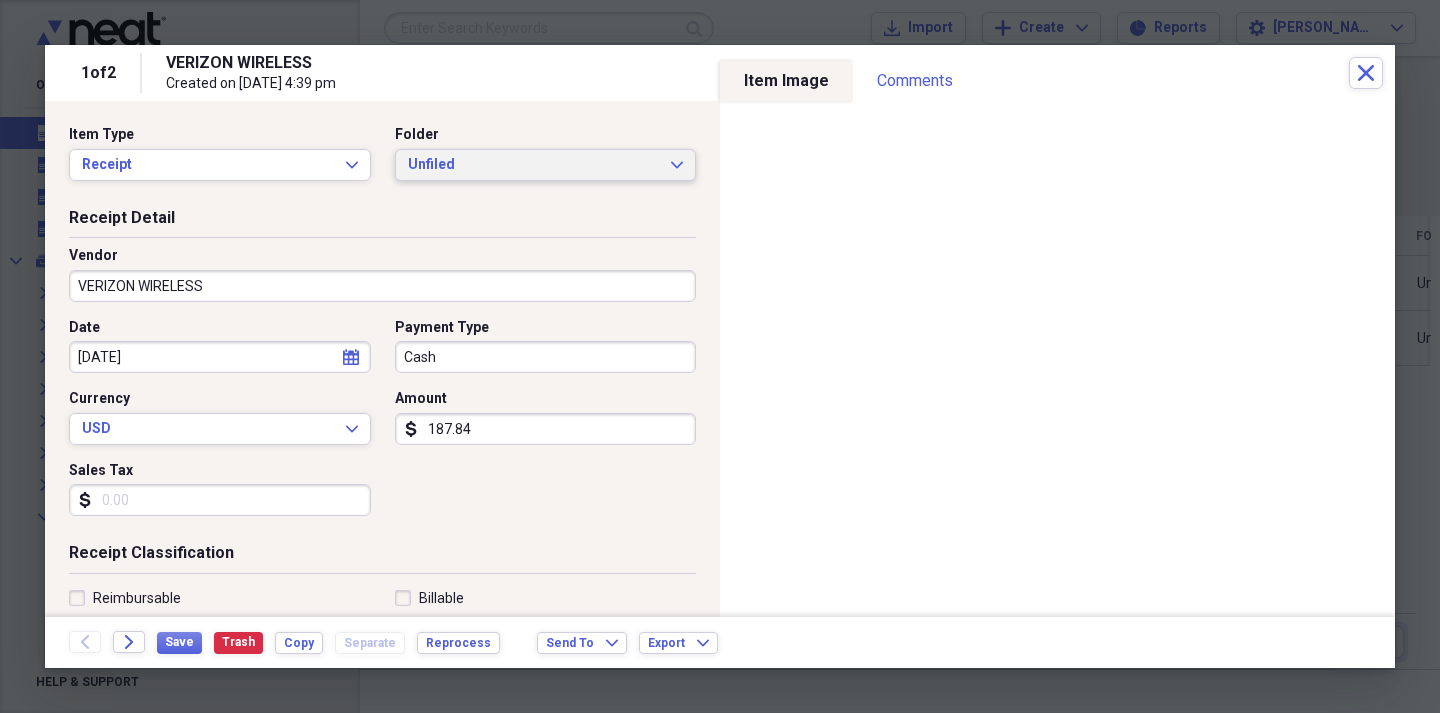 click on "Expand" 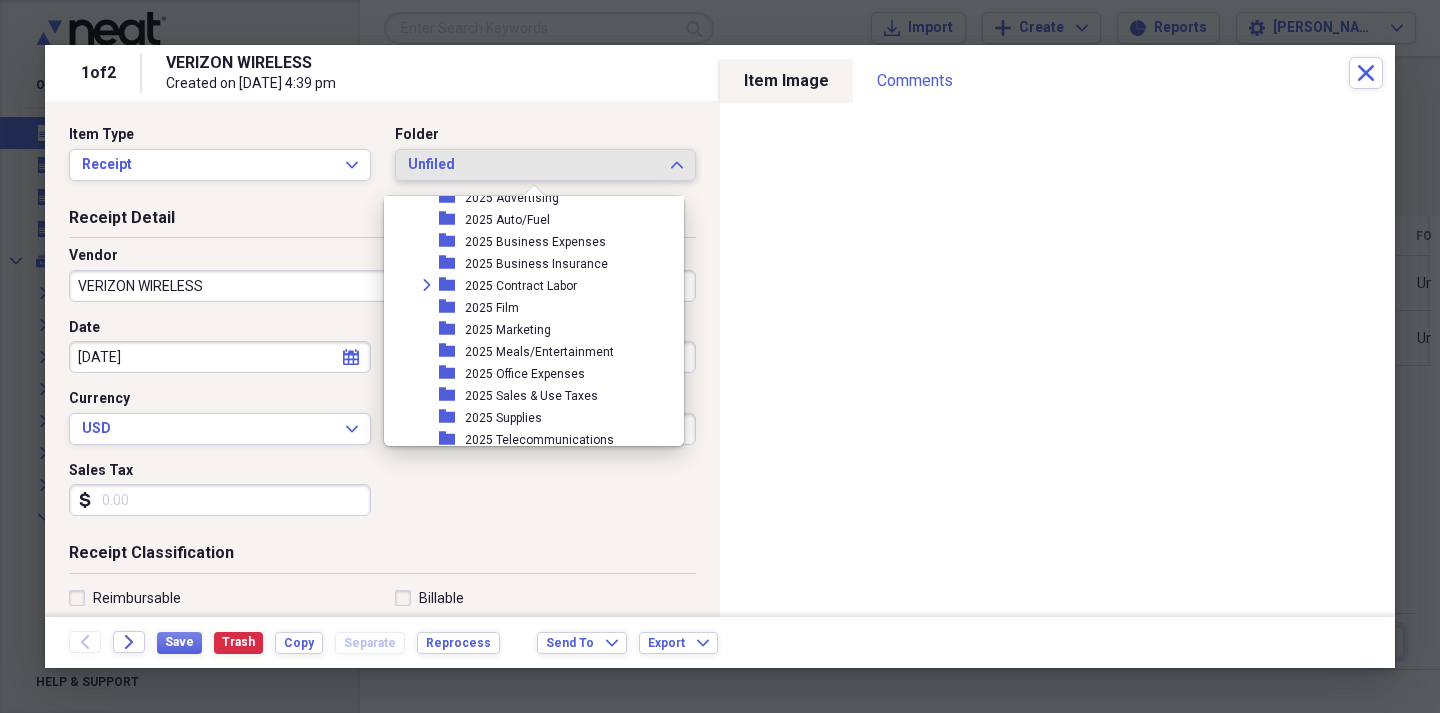scroll, scrollTop: 266, scrollLeft: 0, axis: vertical 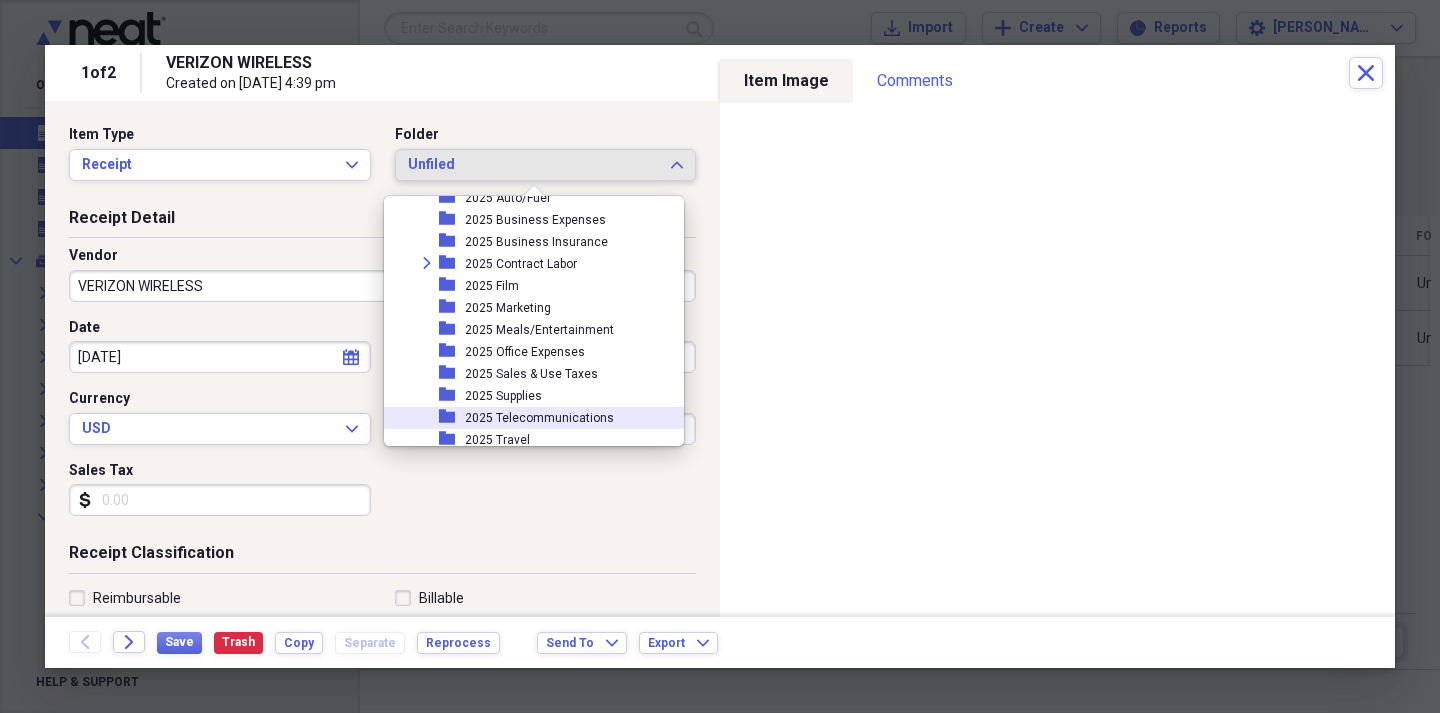 click on "2025 Telecommunications" at bounding box center (539, 418) 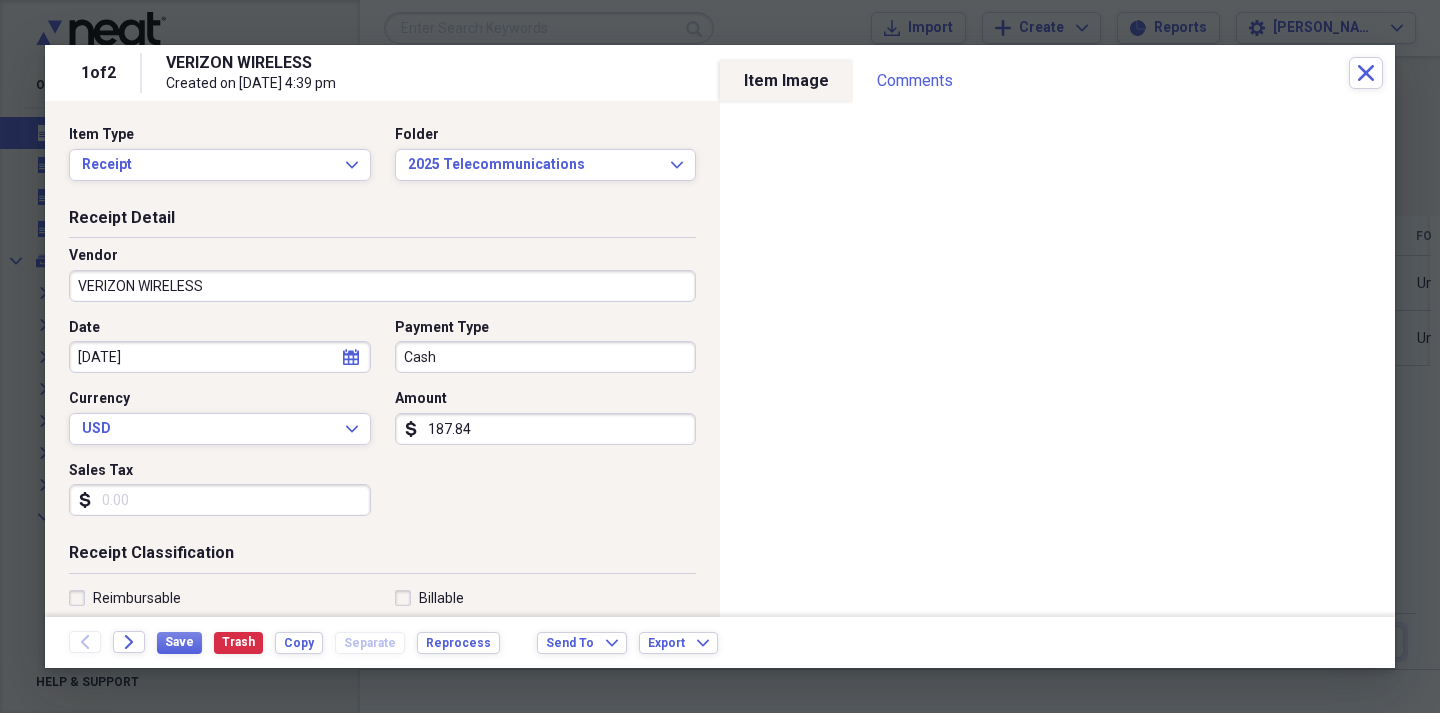 click on "VERIZON WIRELESS" at bounding box center (382, 286) 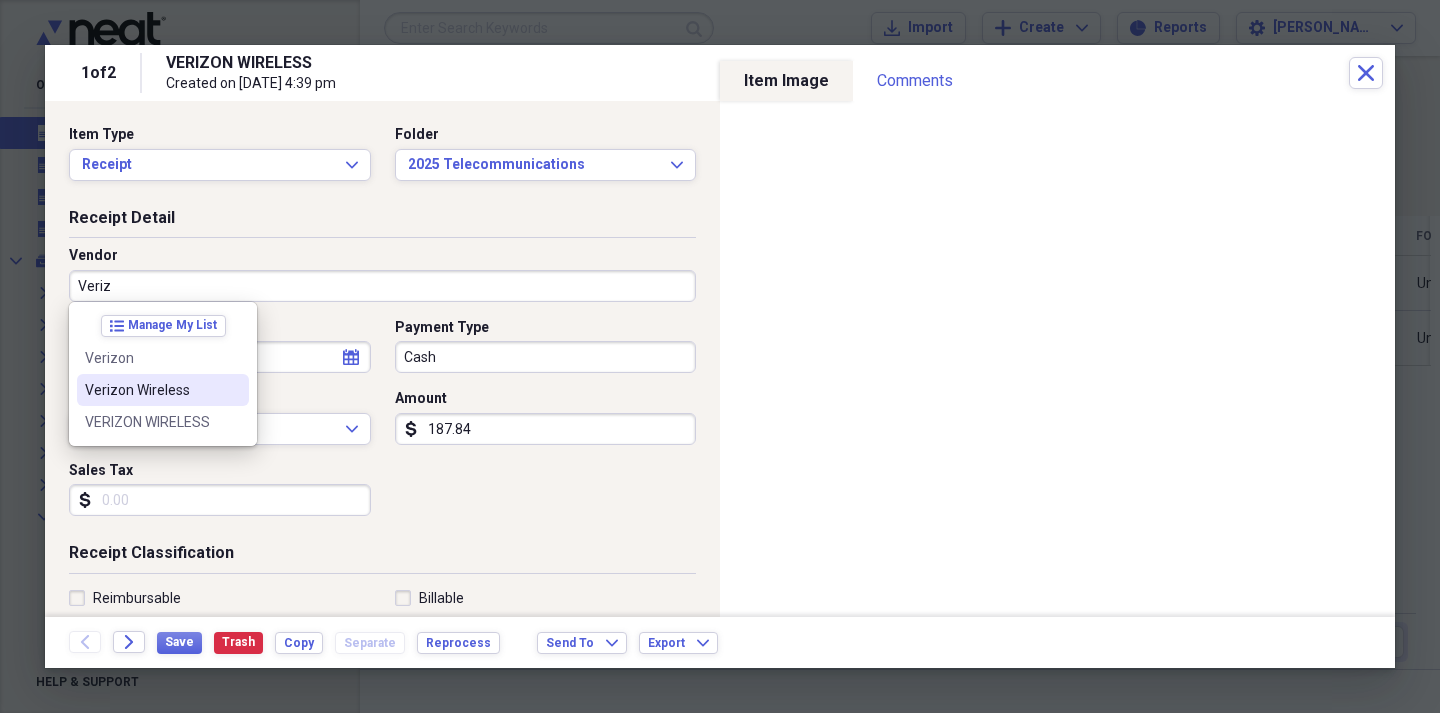 click on "Verizon Wireless" at bounding box center (151, 390) 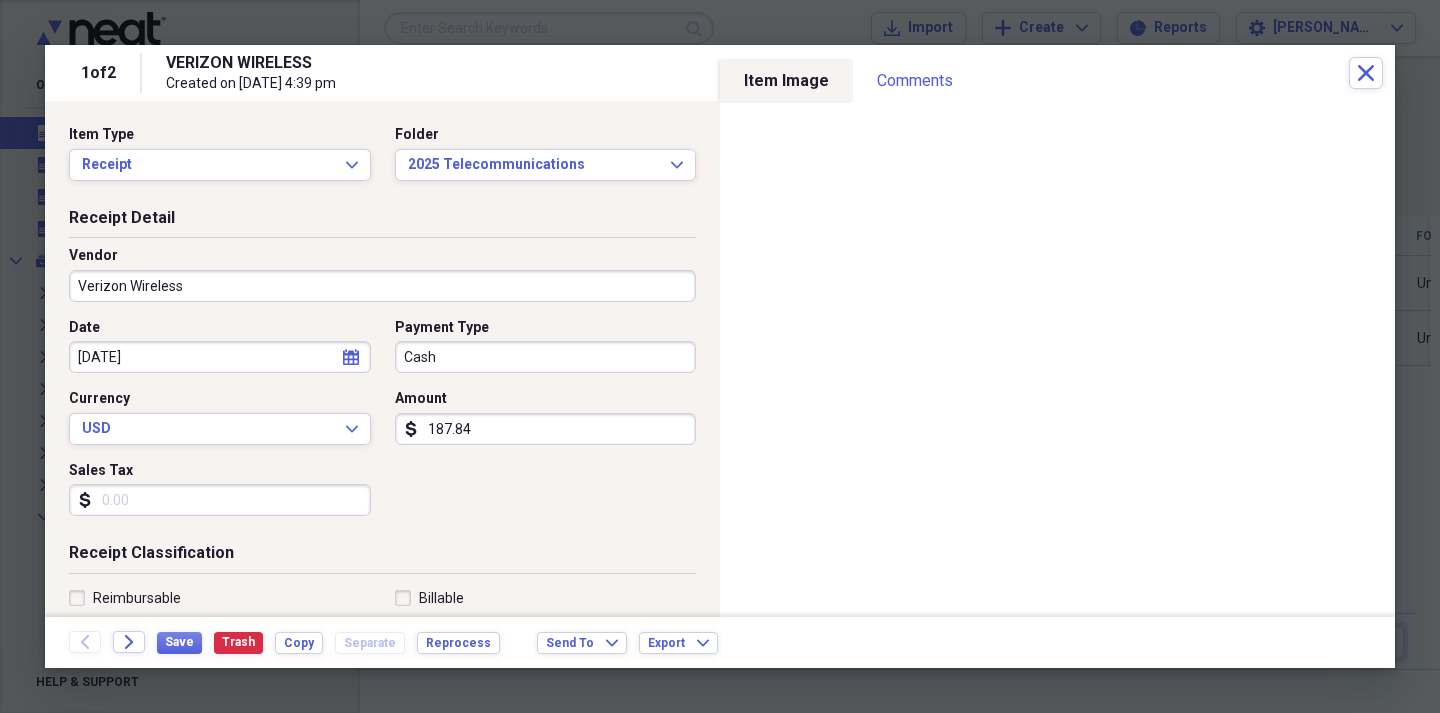 click on "Cash" at bounding box center (546, 357) 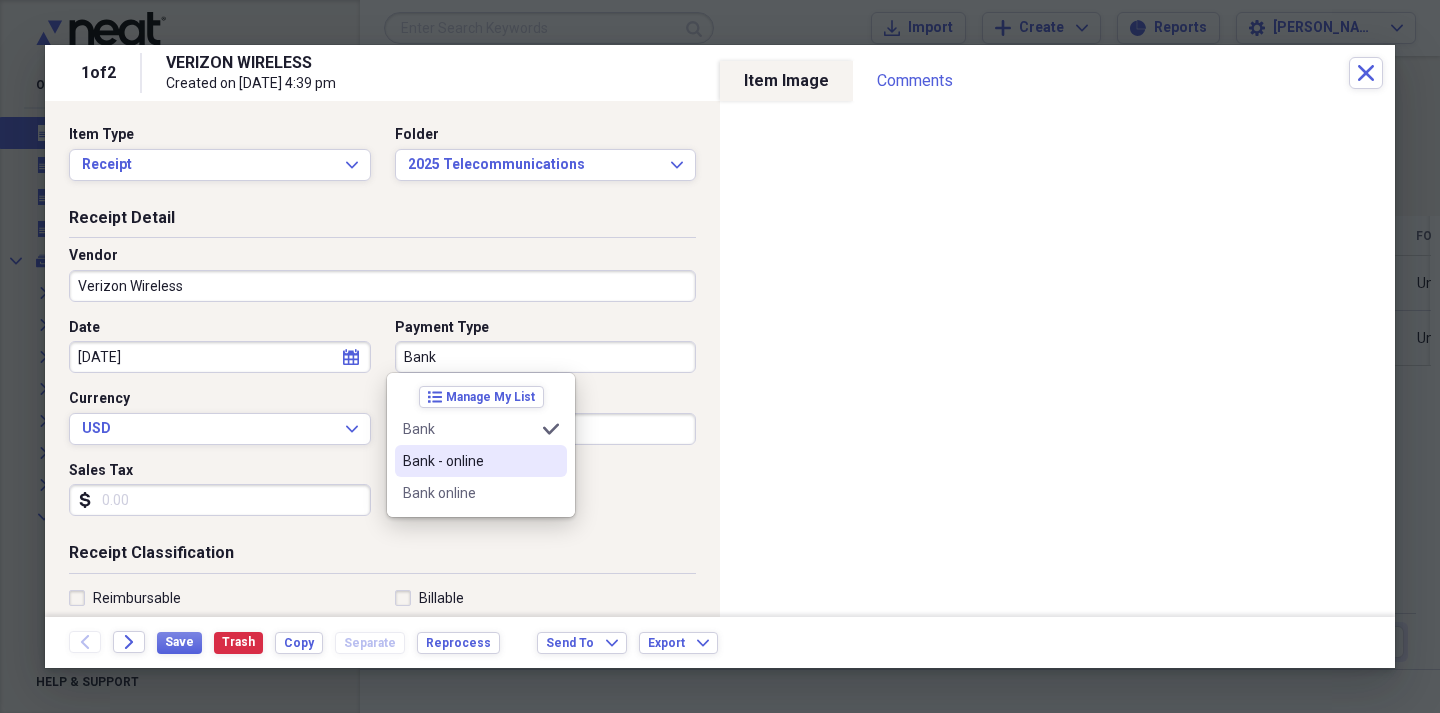 click on "Bank - online" at bounding box center [469, 461] 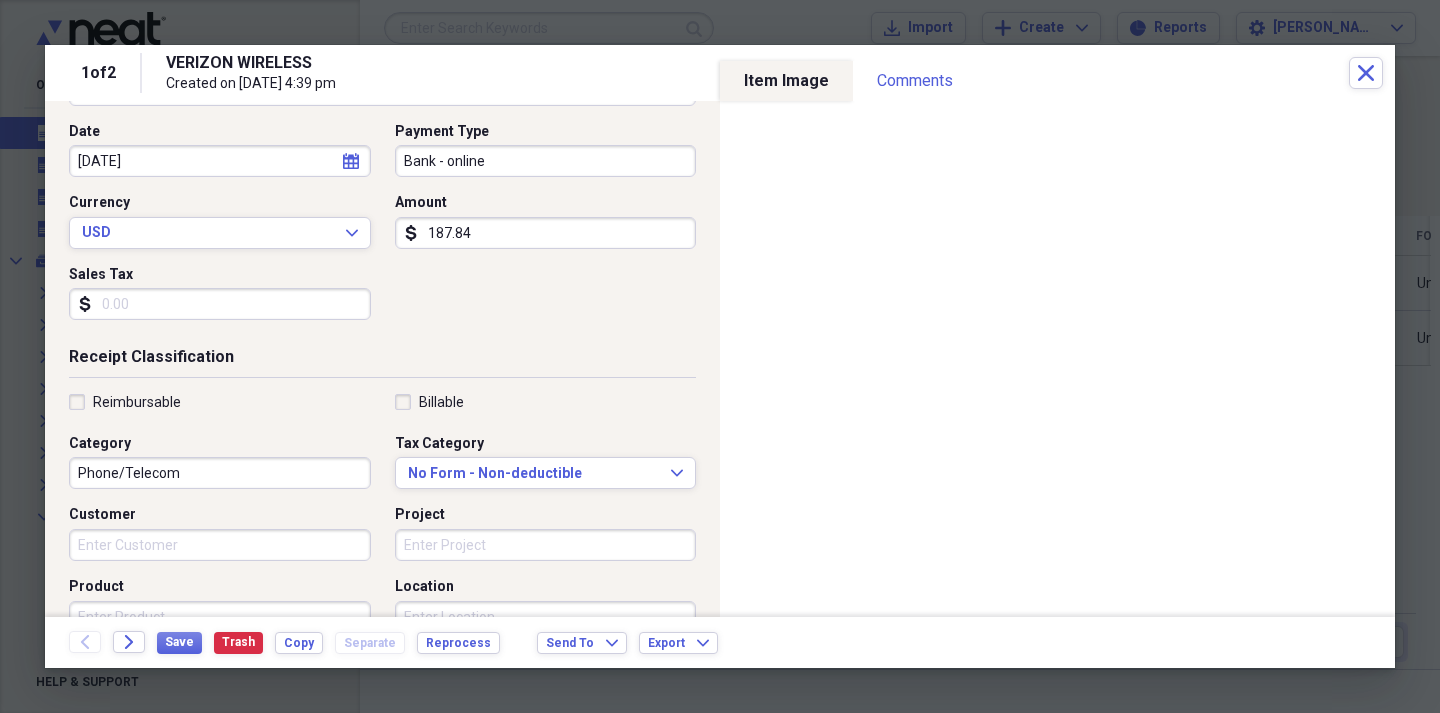 scroll, scrollTop: 197, scrollLeft: 0, axis: vertical 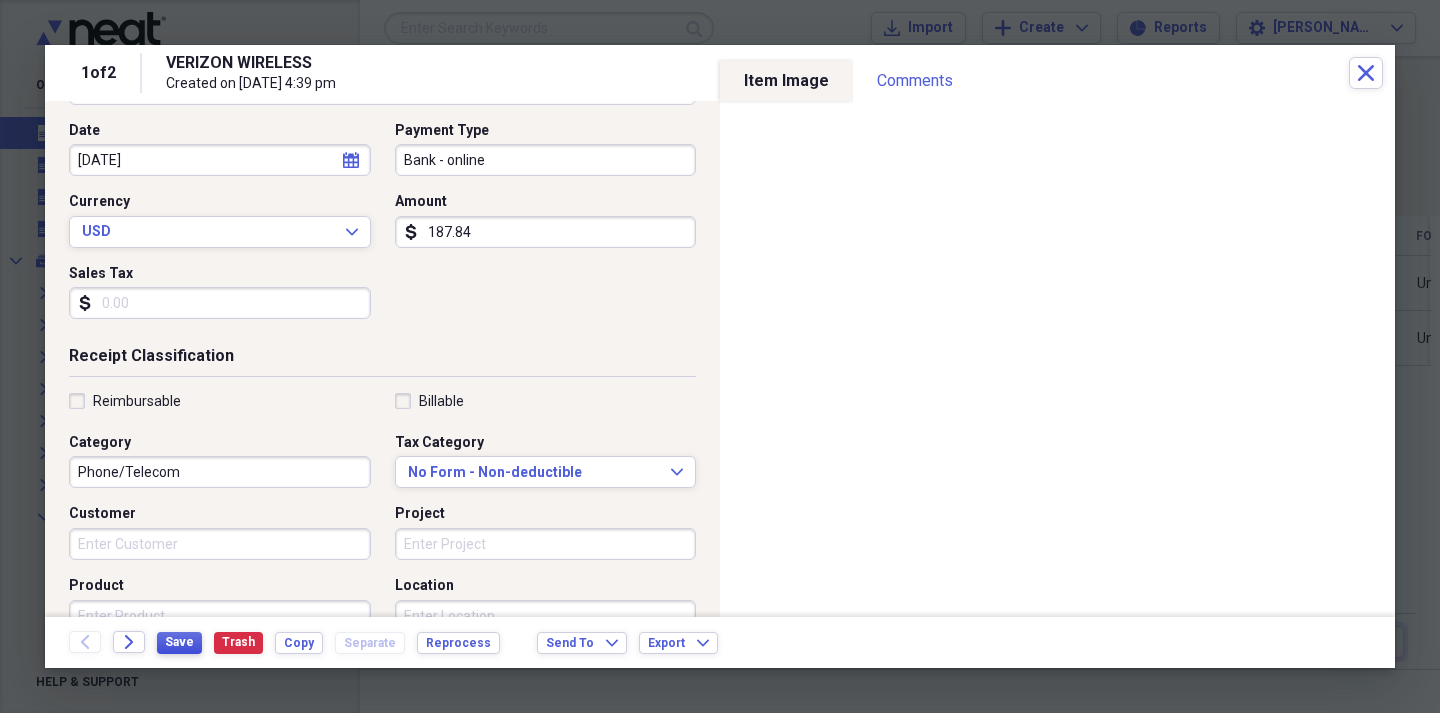 click on "Save" at bounding box center (179, 642) 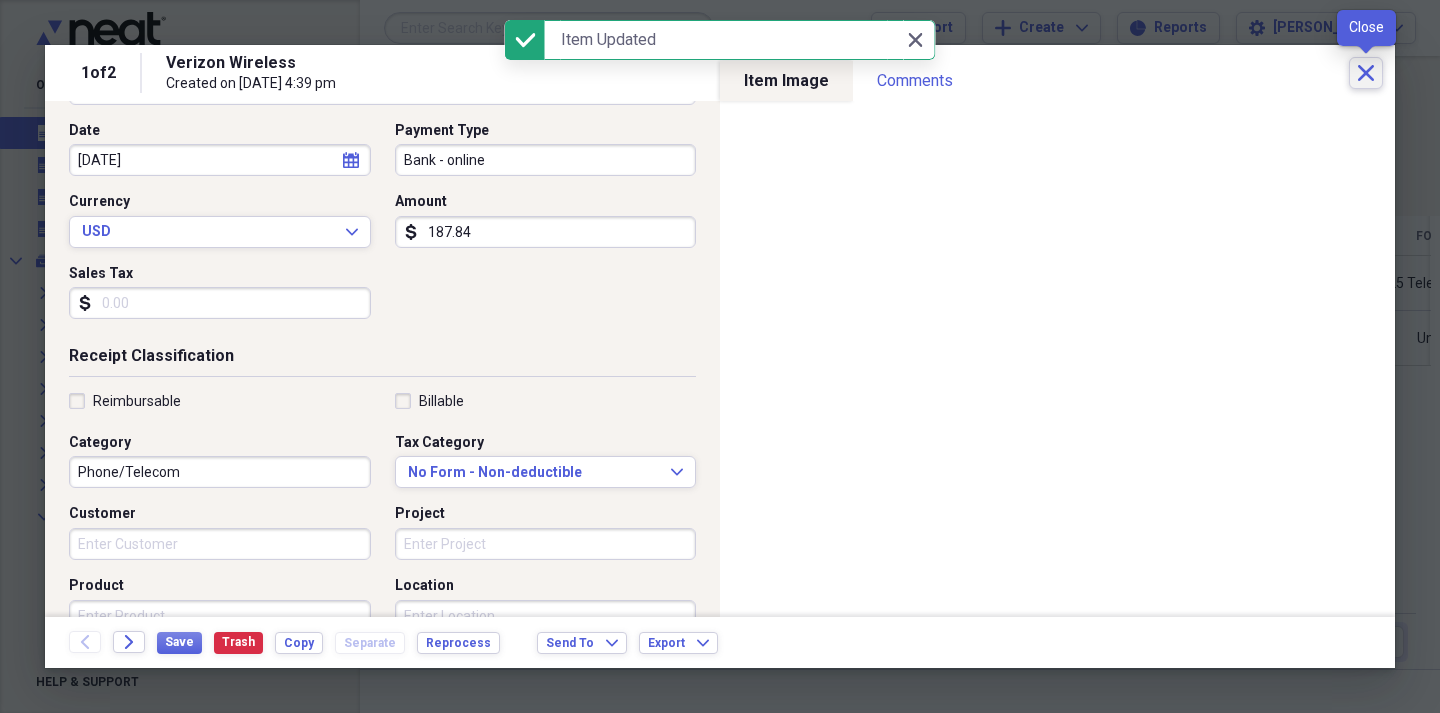 click on "Close" 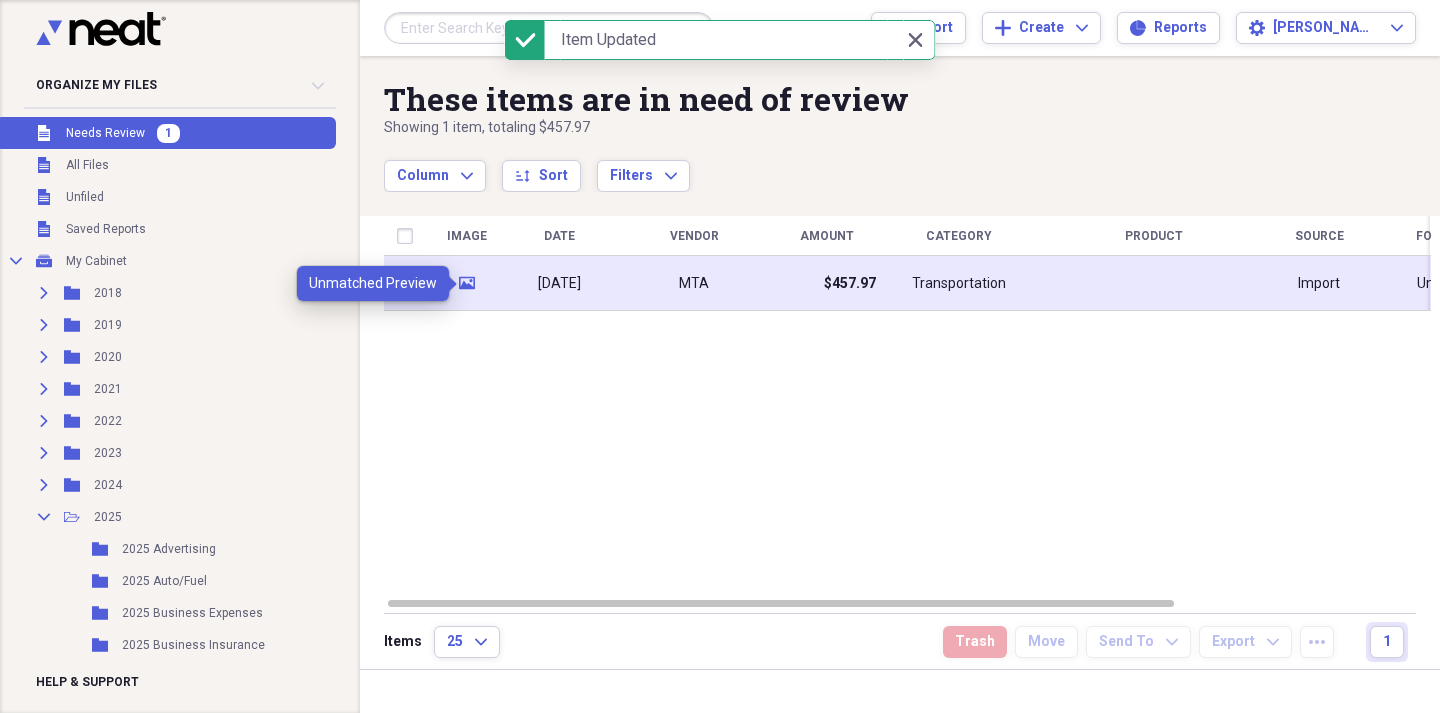 click on "media" at bounding box center (467, 283) 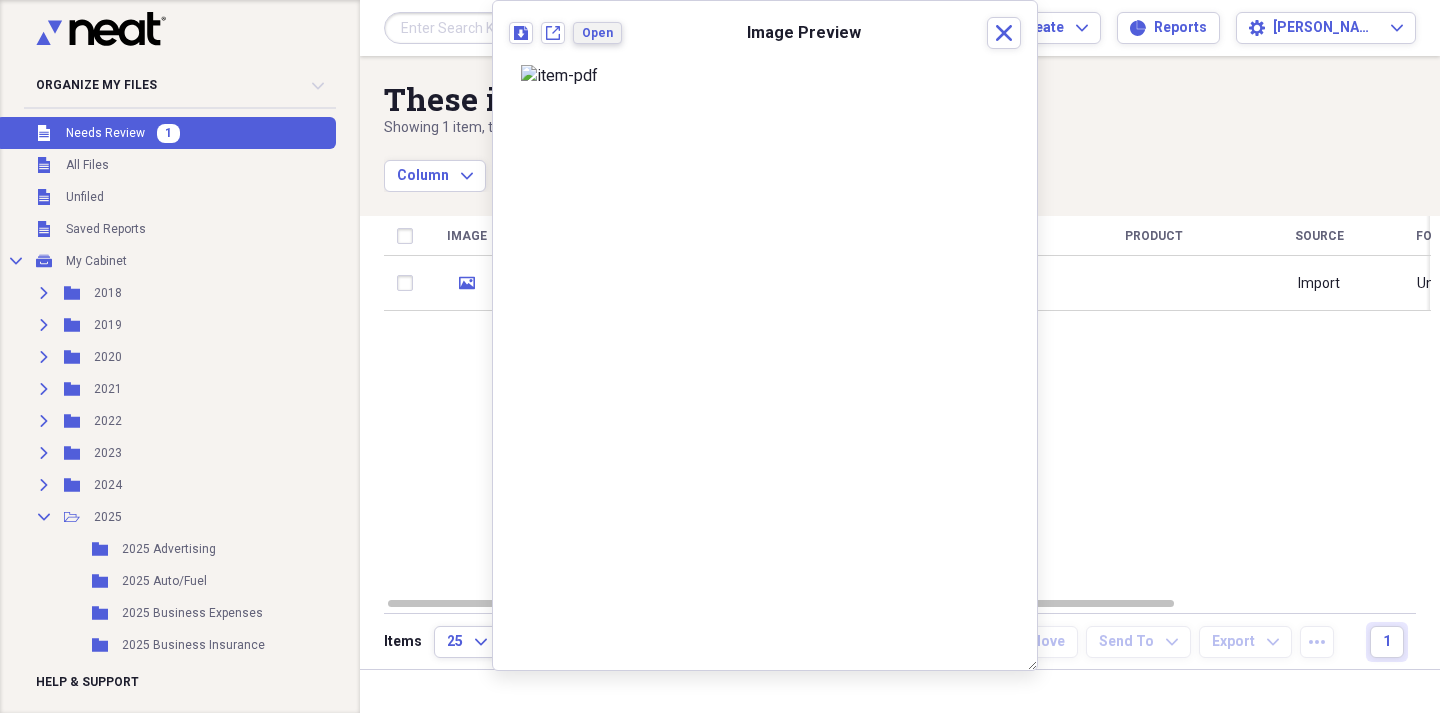 click on "Open" at bounding box center [597, 33] 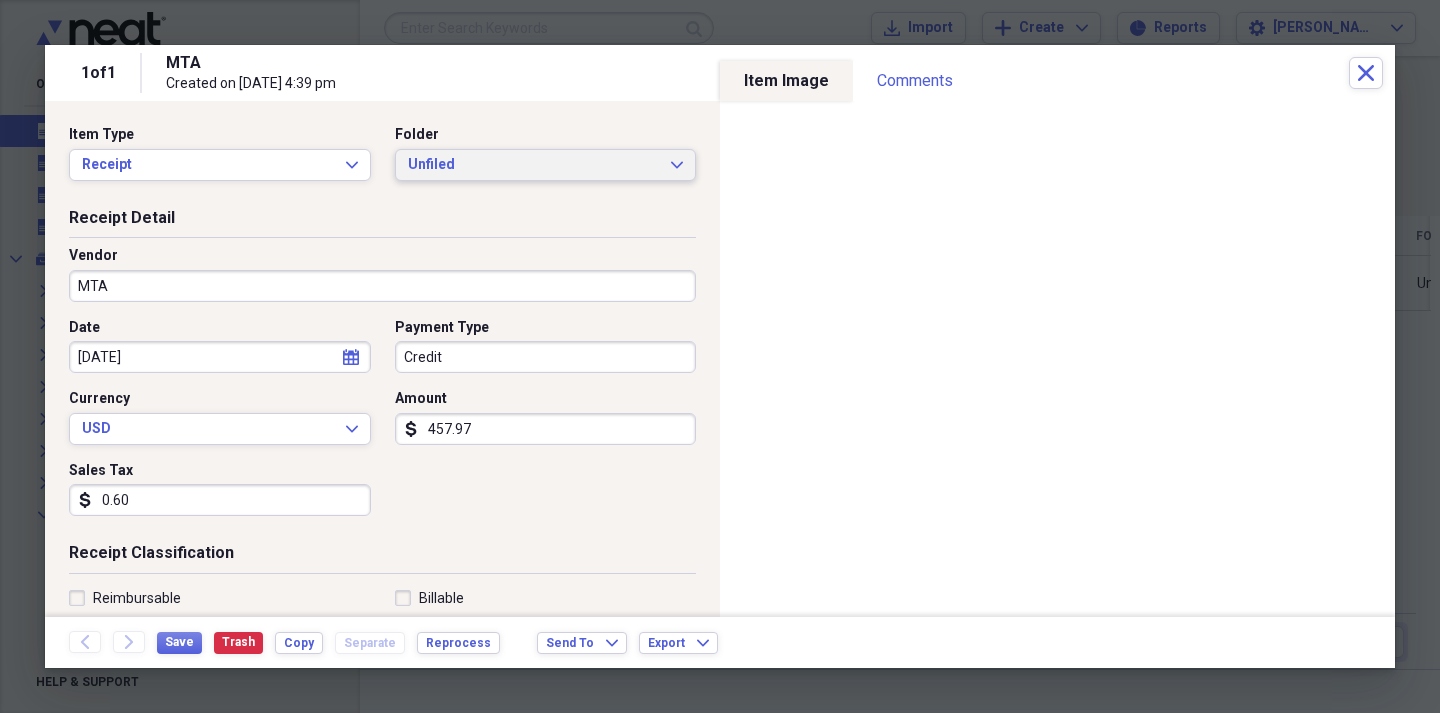 click on "Expand" 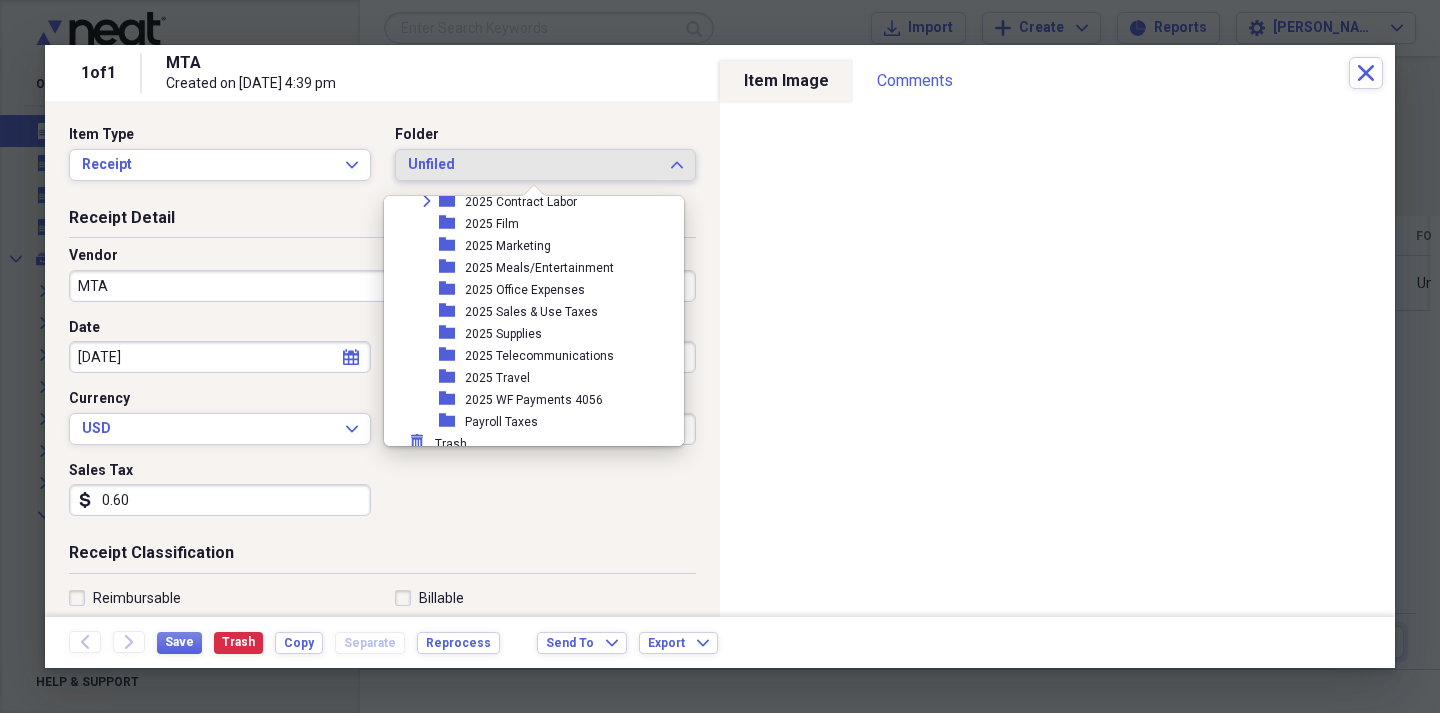 scroll, scrollTop: 337, scrollLeft: 0, axis: vertical 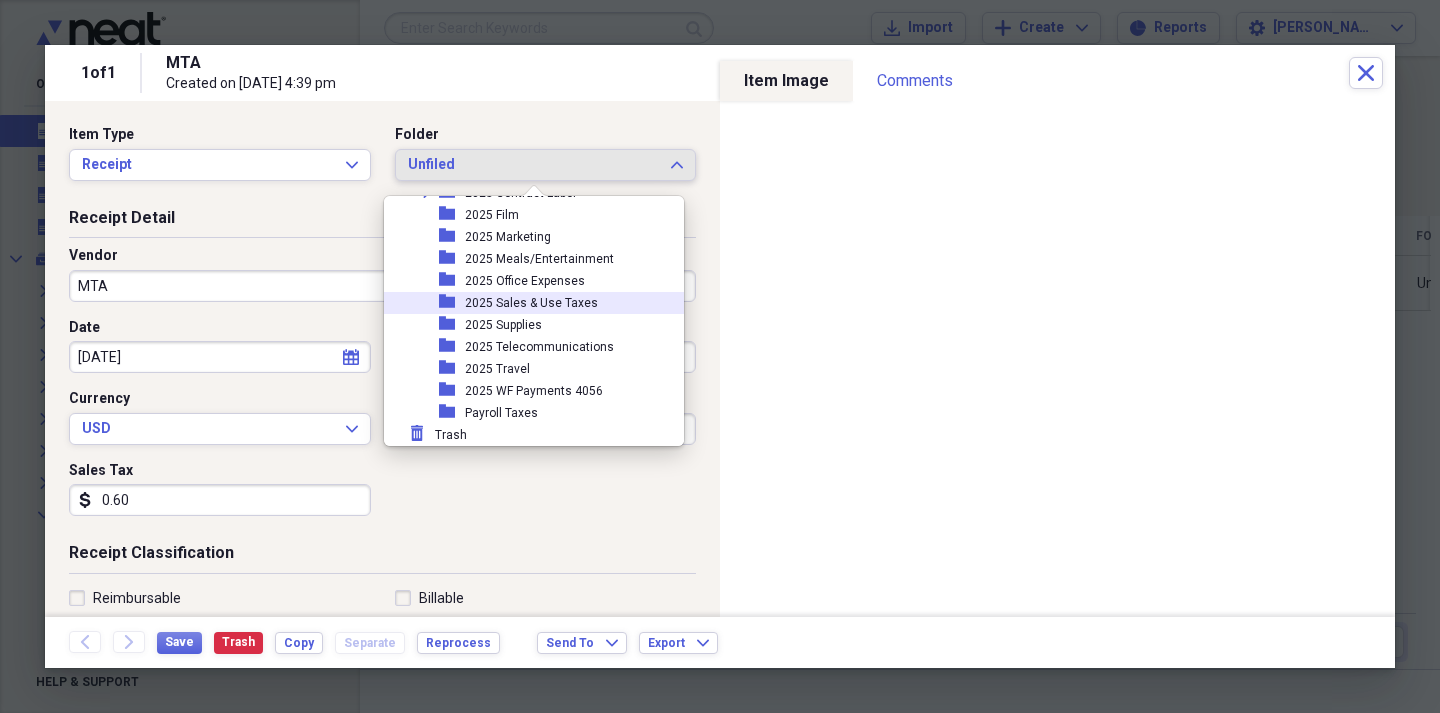 click on "2025 Sales & Use Taxes" at bounding box center (531, 303) 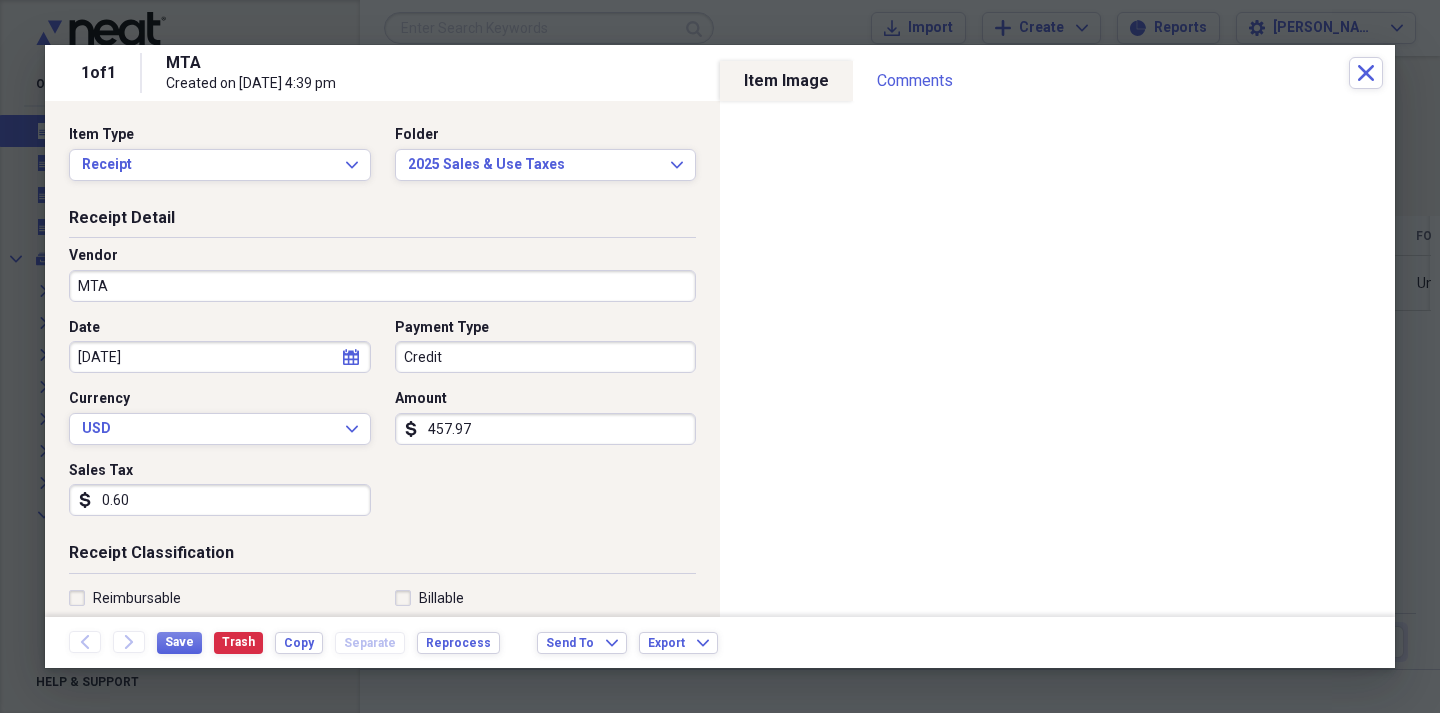 click on "MTA" at bounding box center (382, 286) 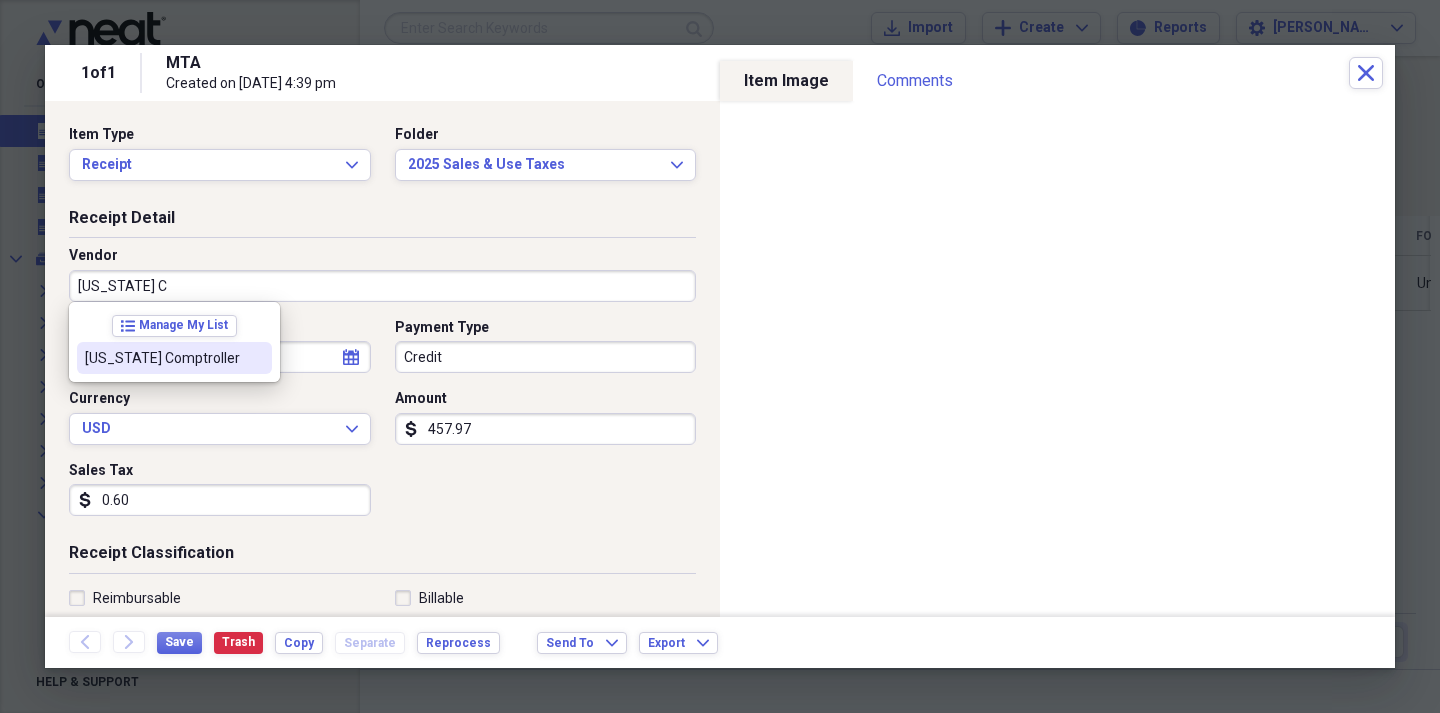 click on "[US_STATE] Comptroller" at bounding box center [162, 358] 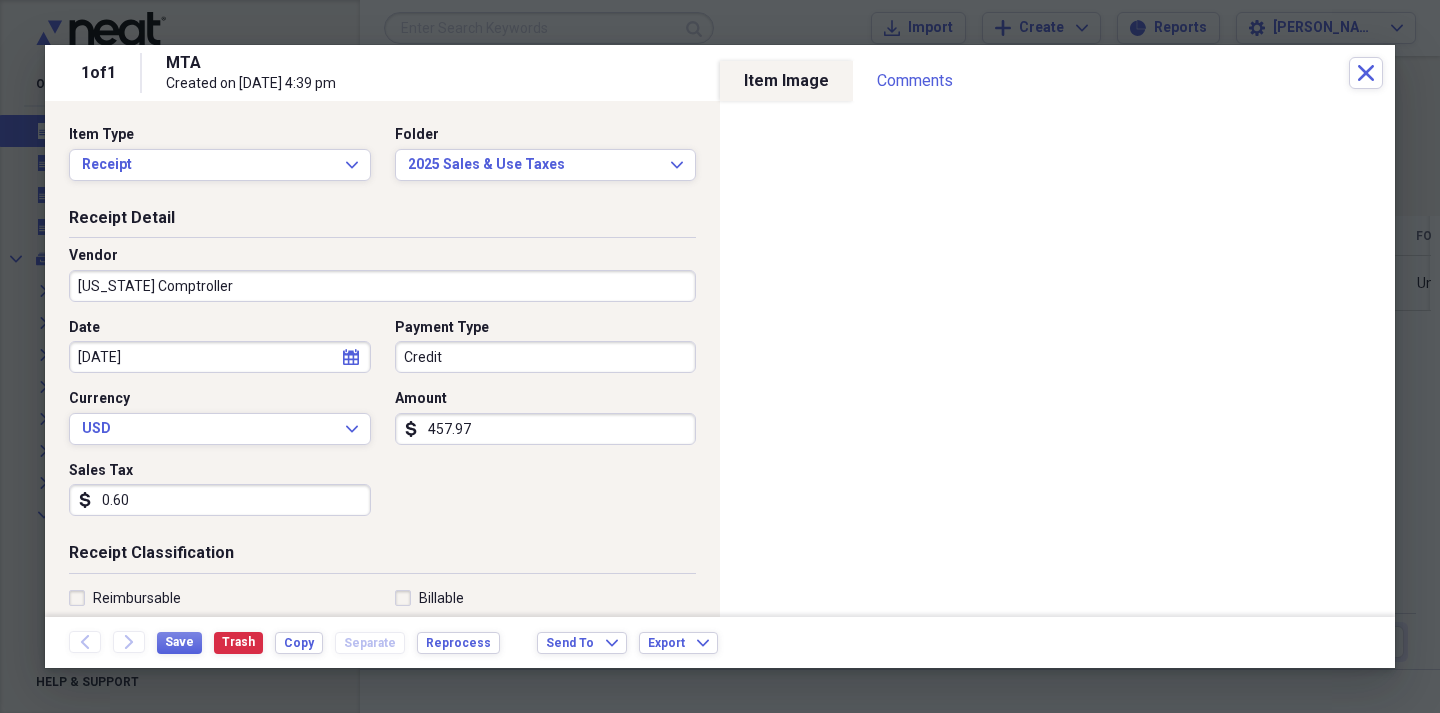 type on "Sales Taxes" 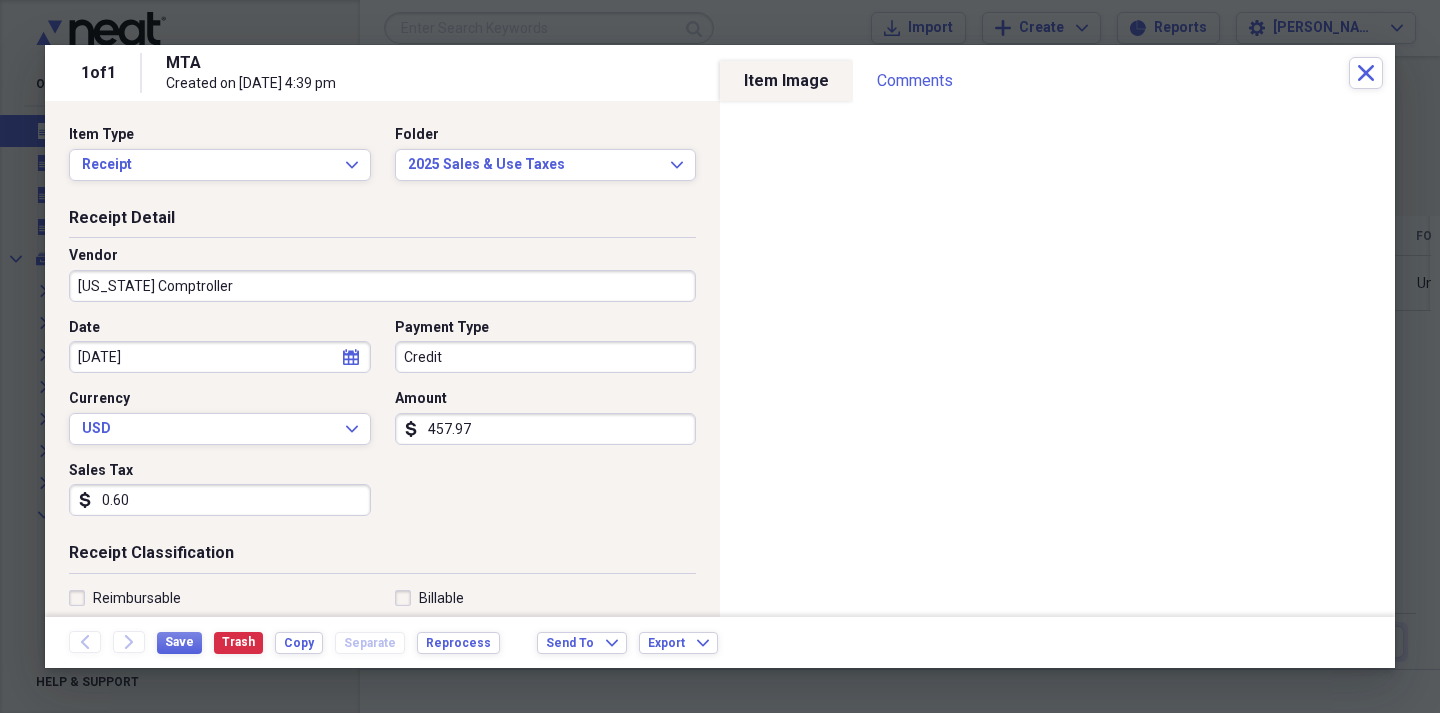 click on "Credit" at bounding box center (546, 357) 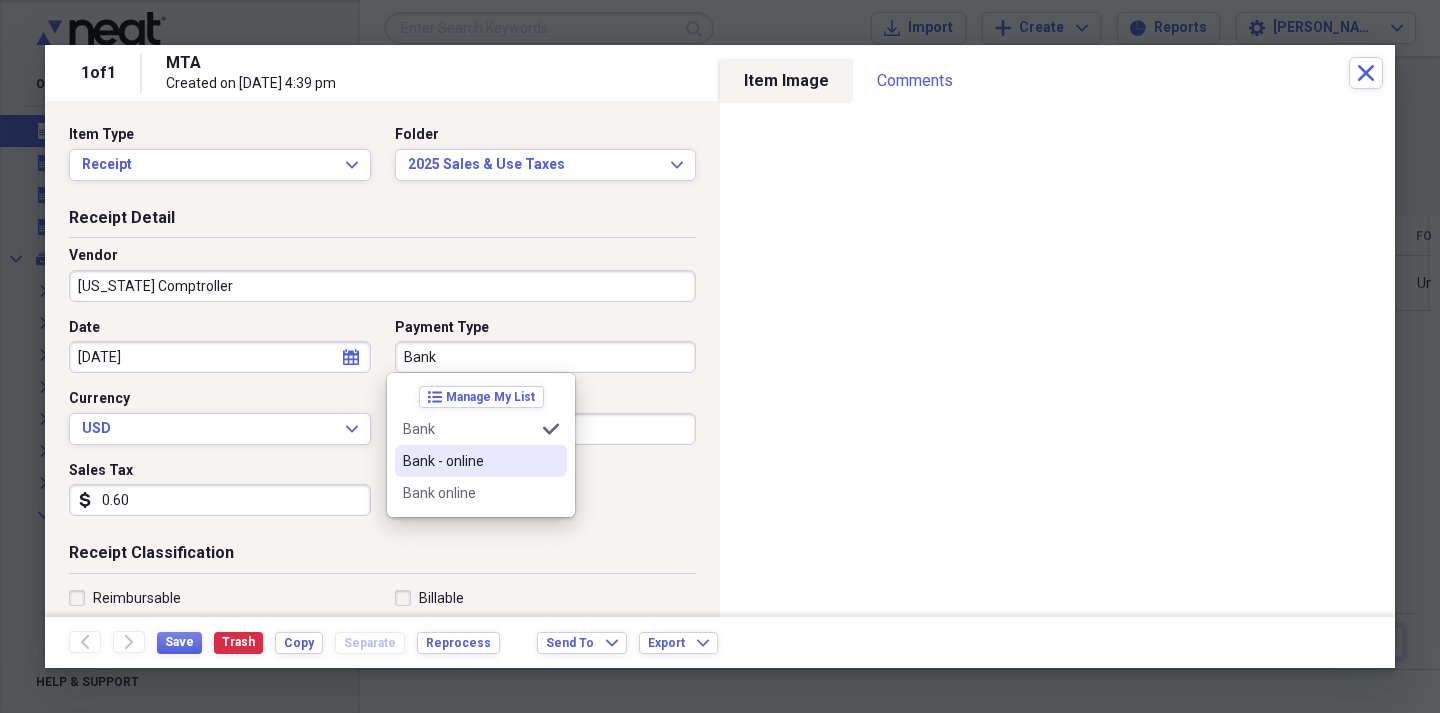 click on "Bank - online" at bounding box center [469, 461] 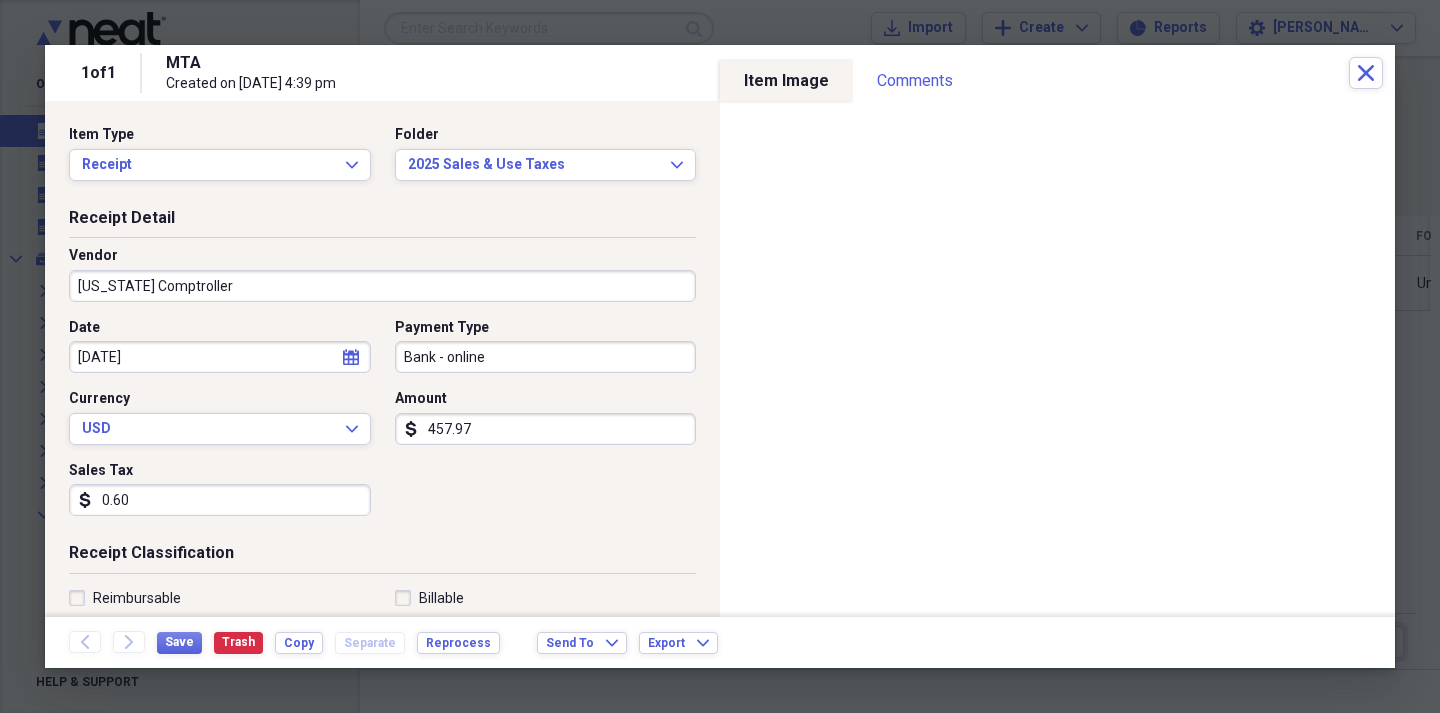 click 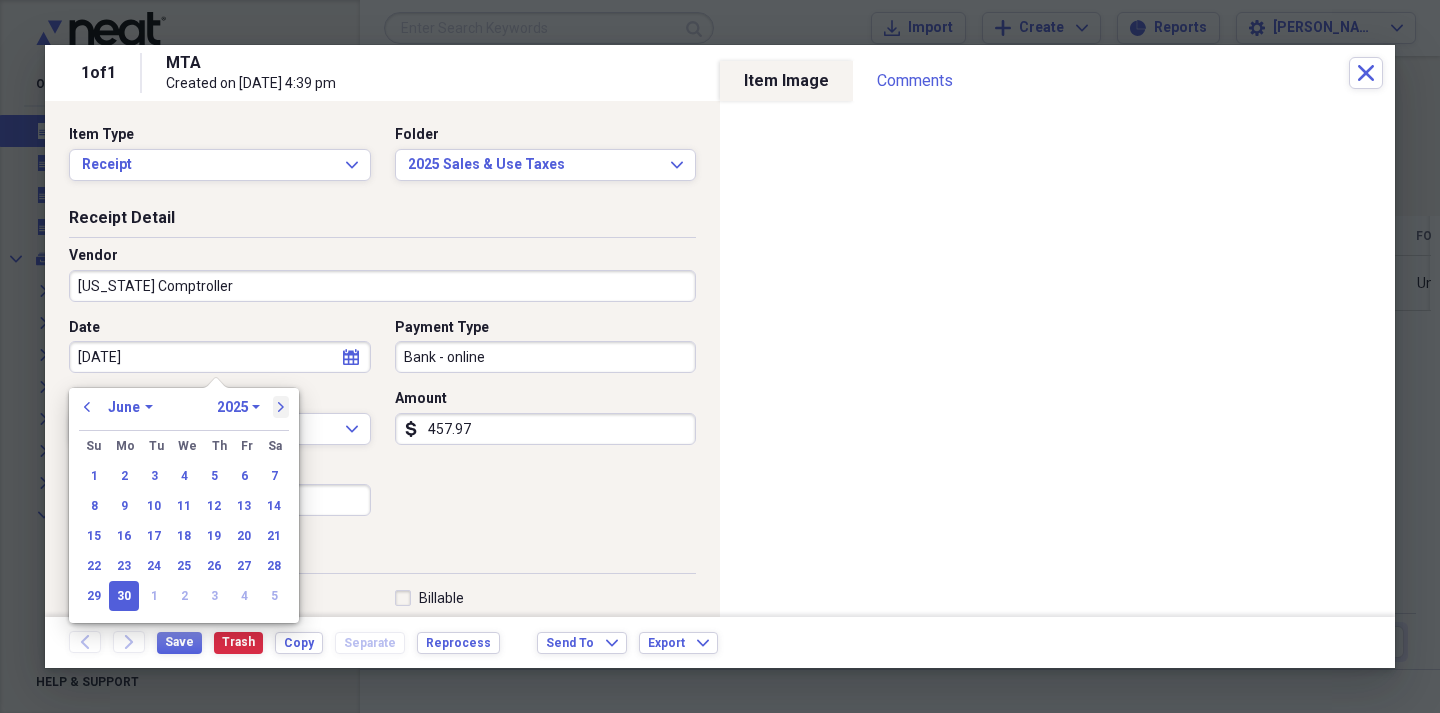 click on "next" at bounding box center [281, 407] 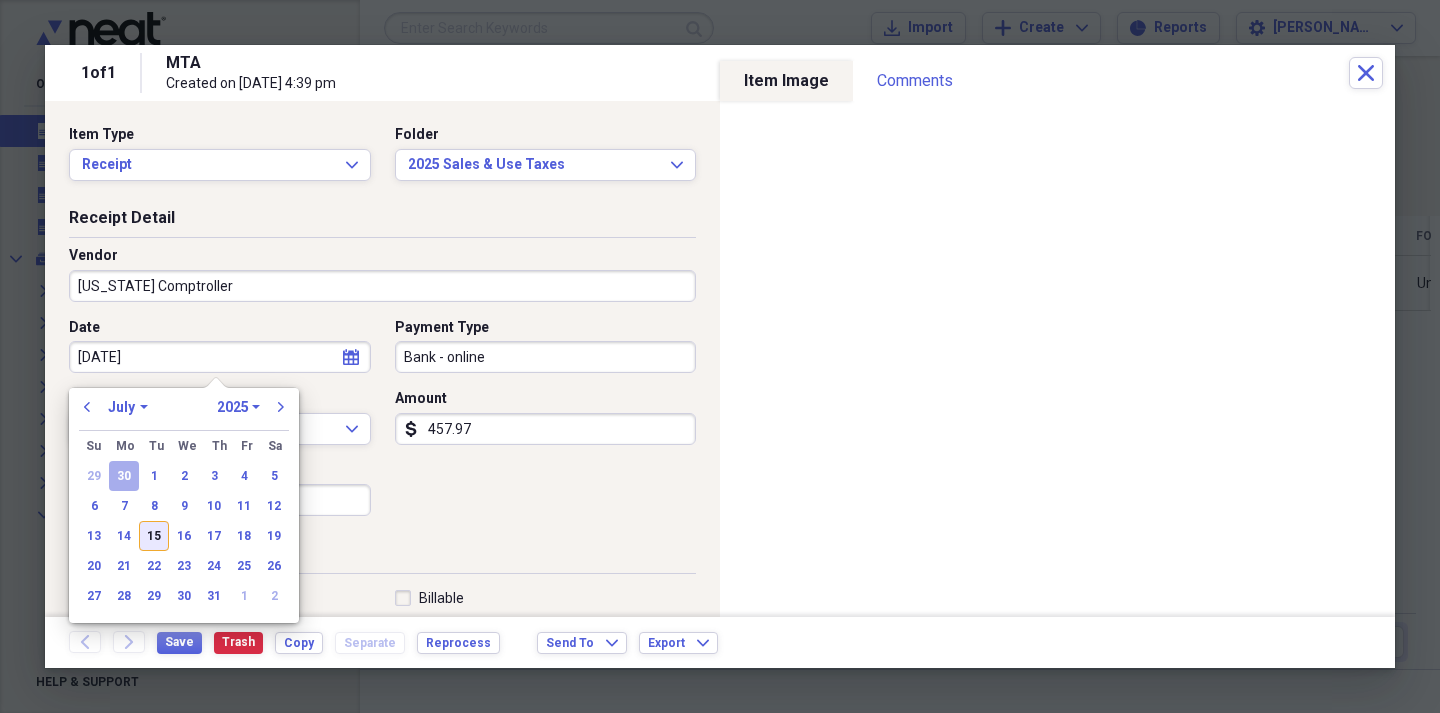 click on "15" at bounding box center [154, 536] 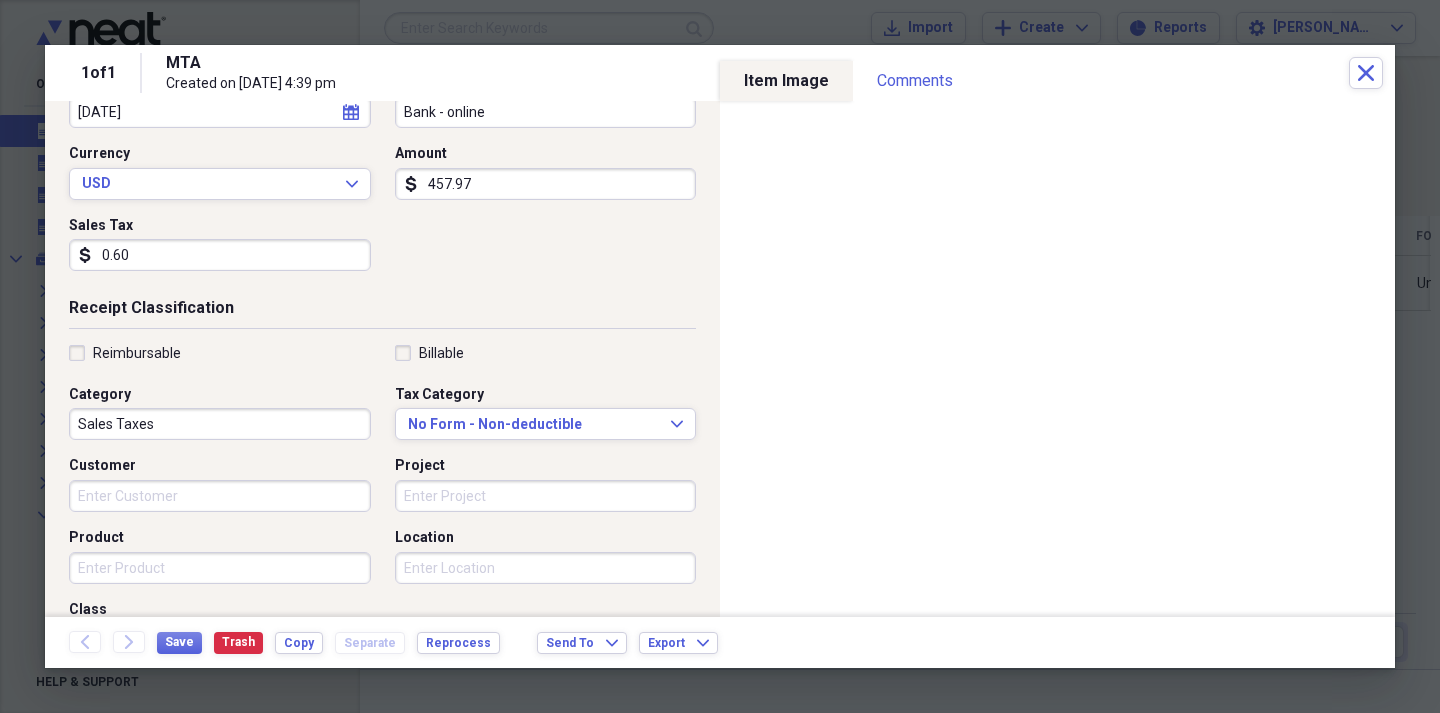 scroll, scrollTop: 249, scrollLeft: 0, axis: vertical 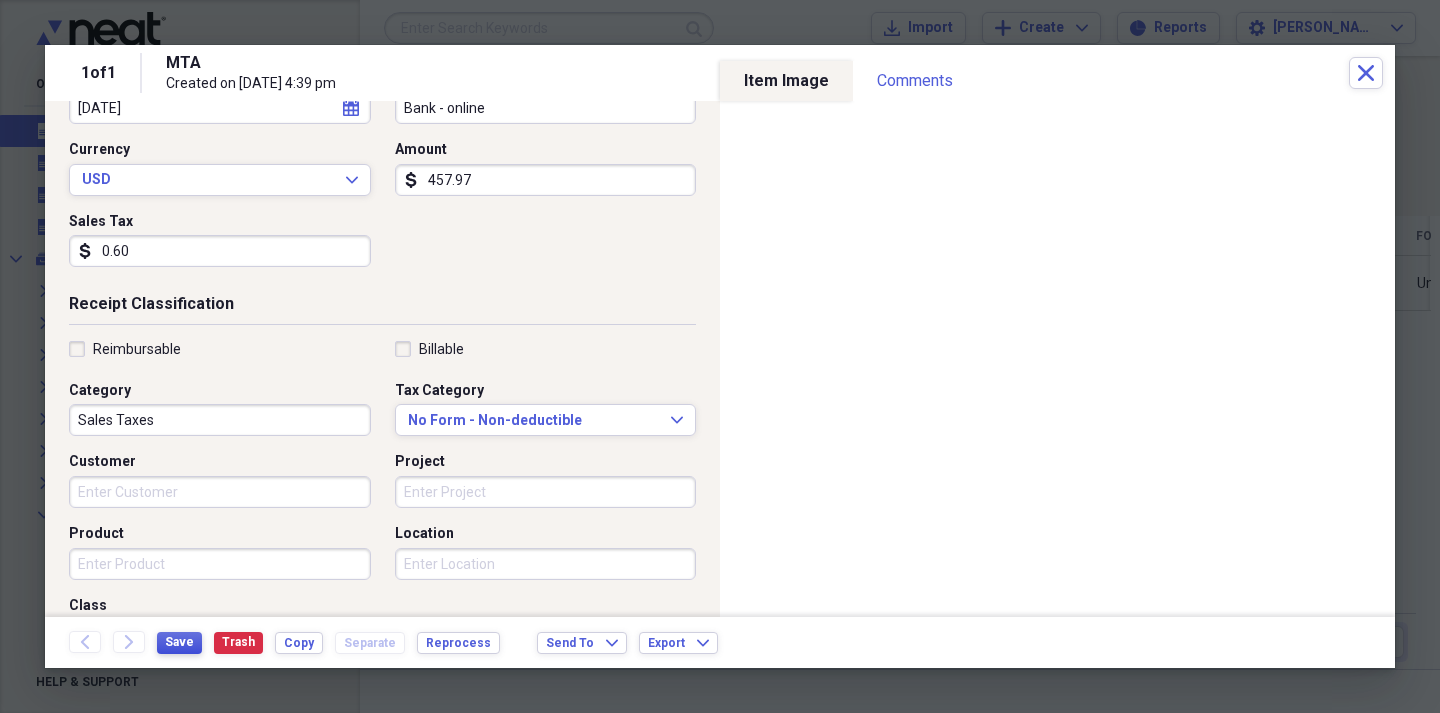 click on "Save" at bounding box center (179, 642) 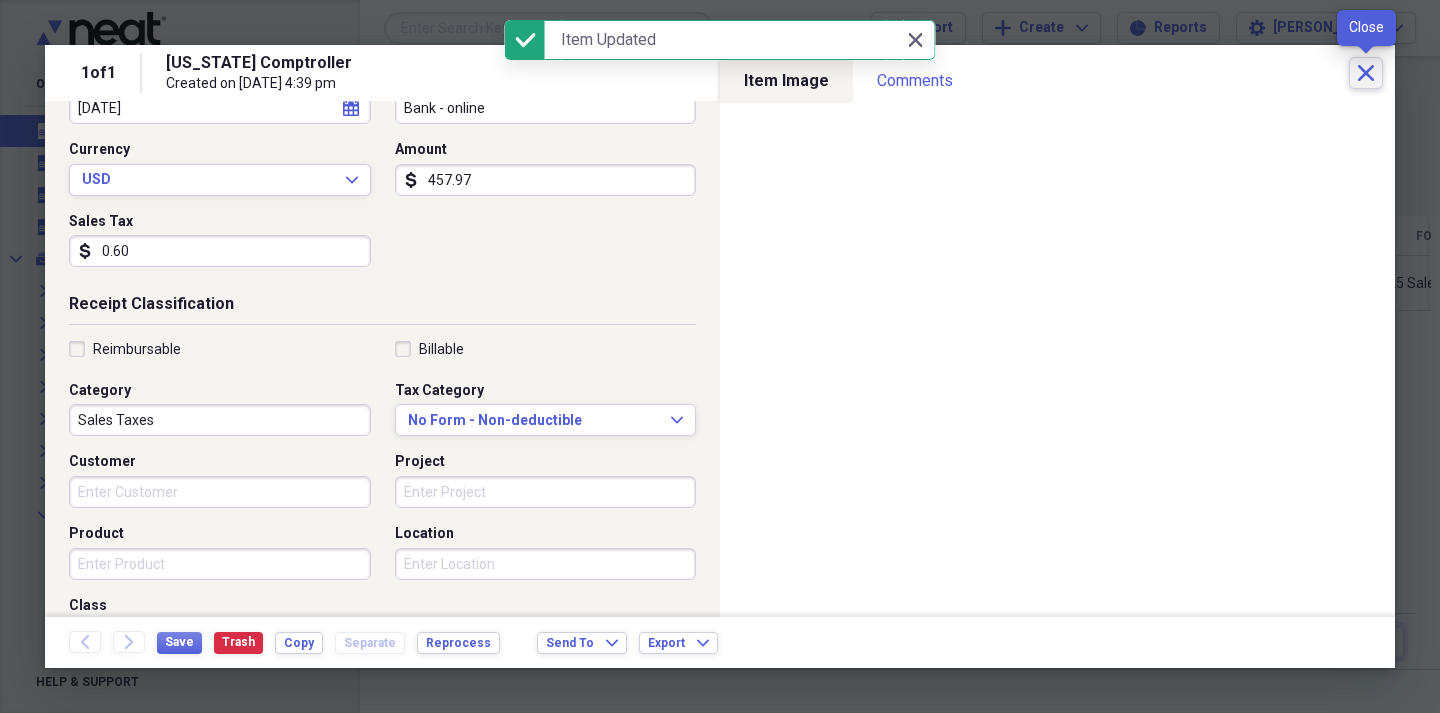 click 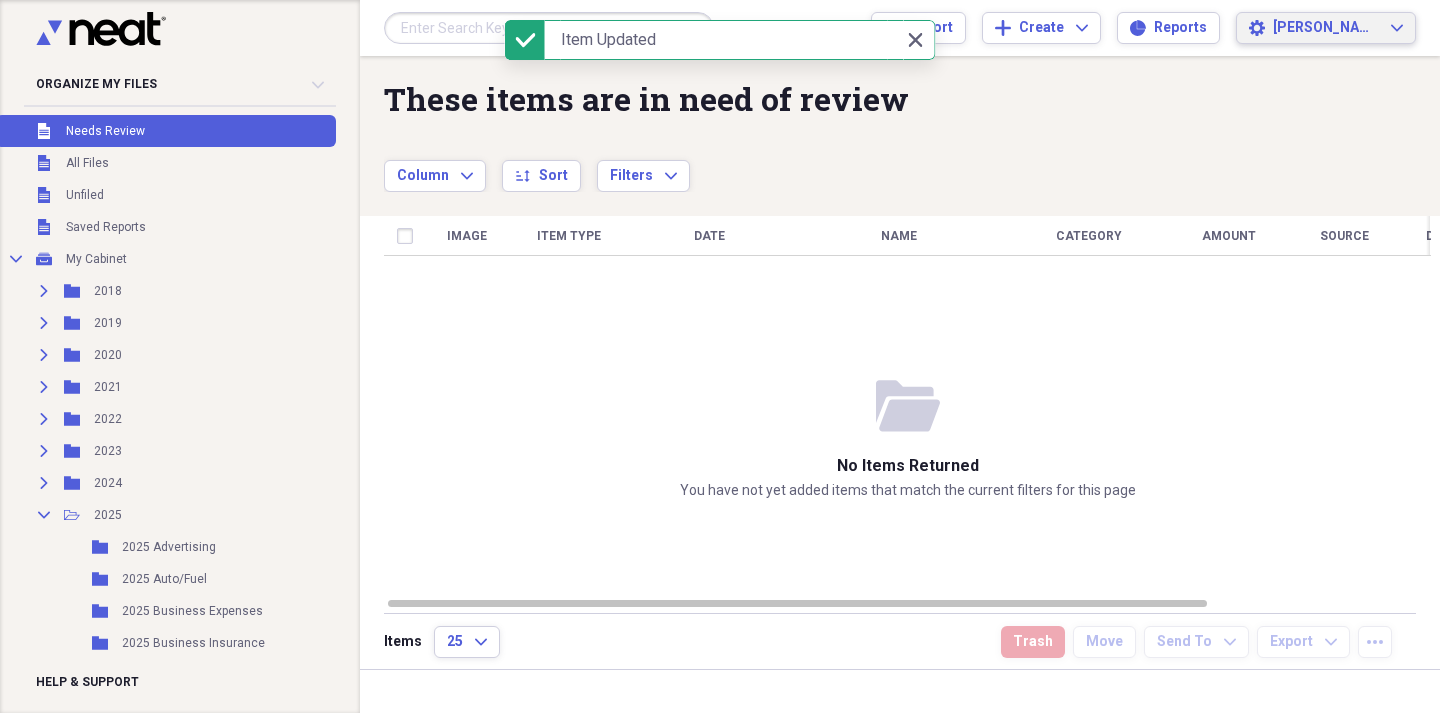 click on "Expand" 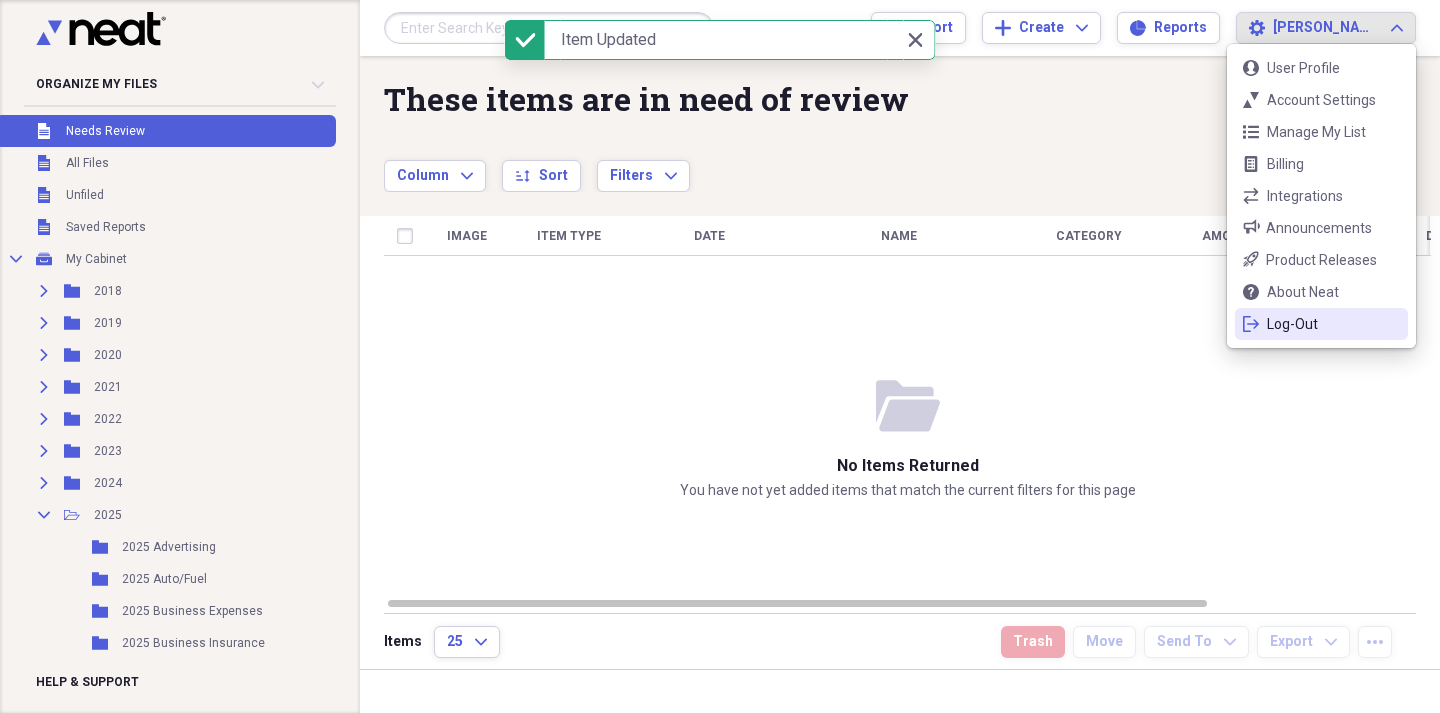 click on "Log-Out" at bounding box center [1321, 324] 